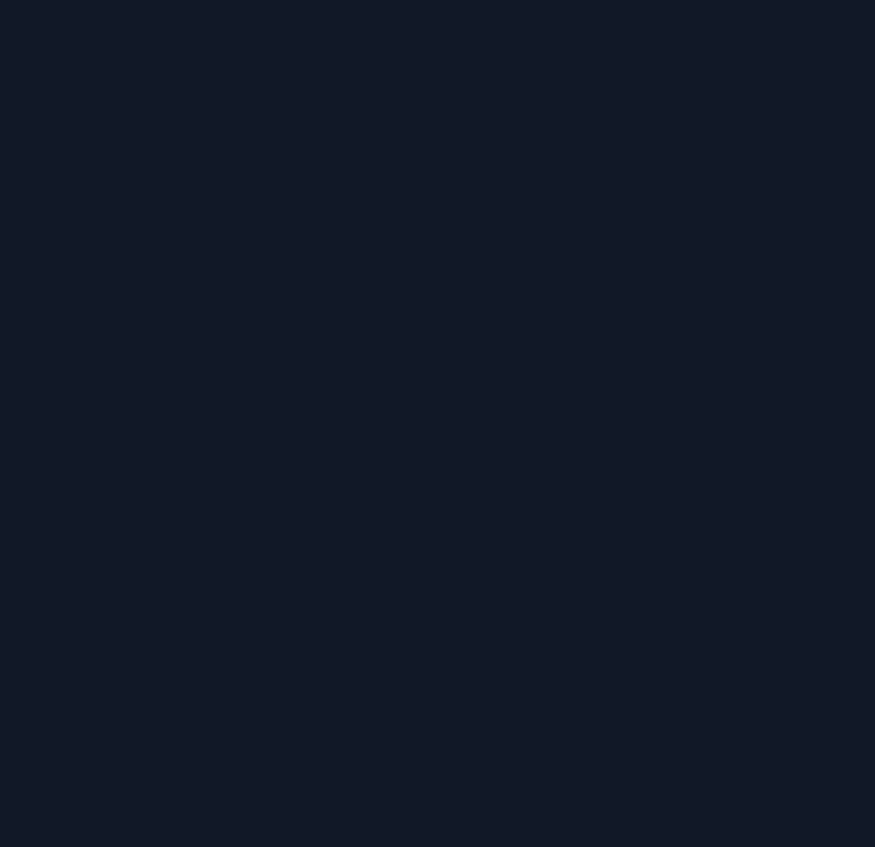 scroll, scrollTop: 0, scrollLeft: 0, axis: both 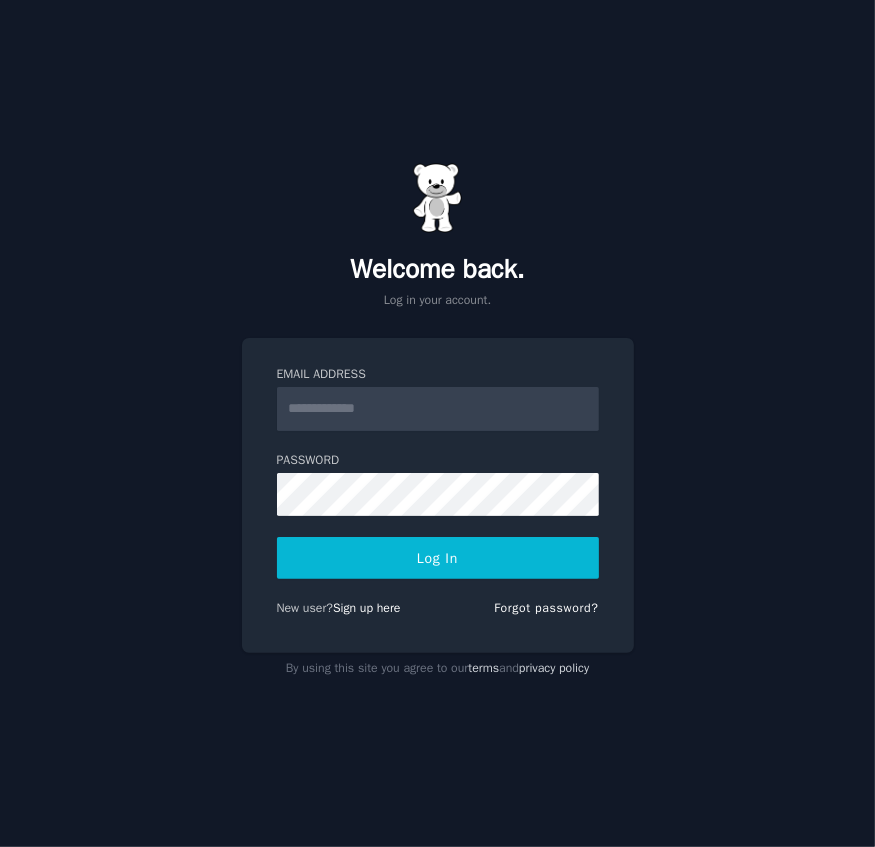 type on "**********" 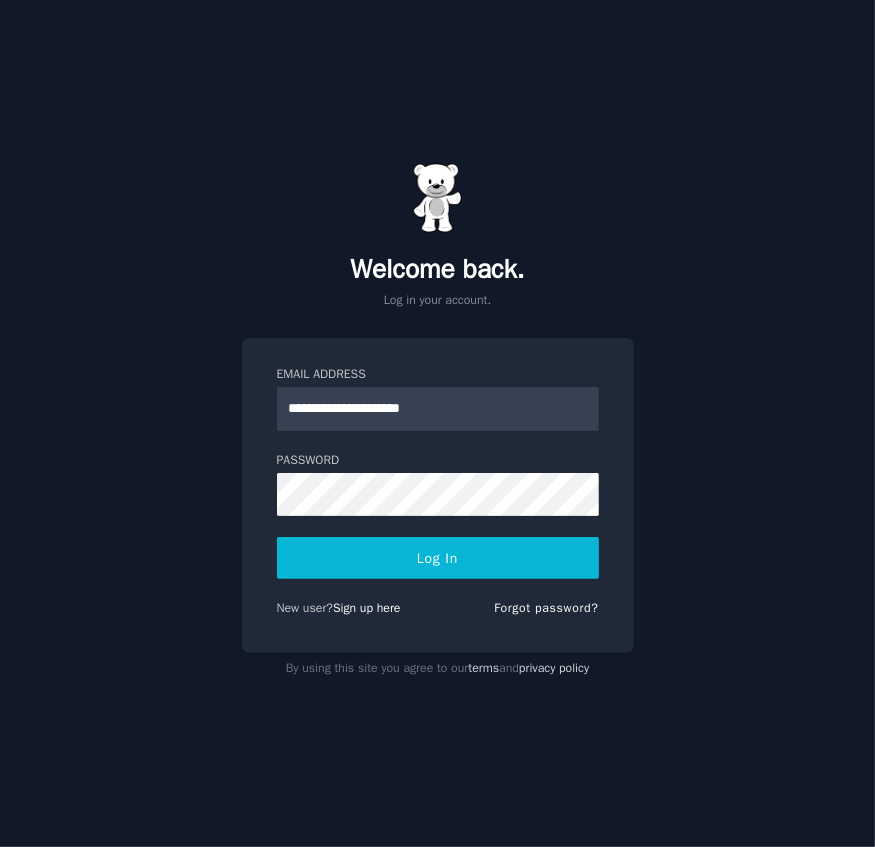 click on "Log In" at bounding box center [438, 558] 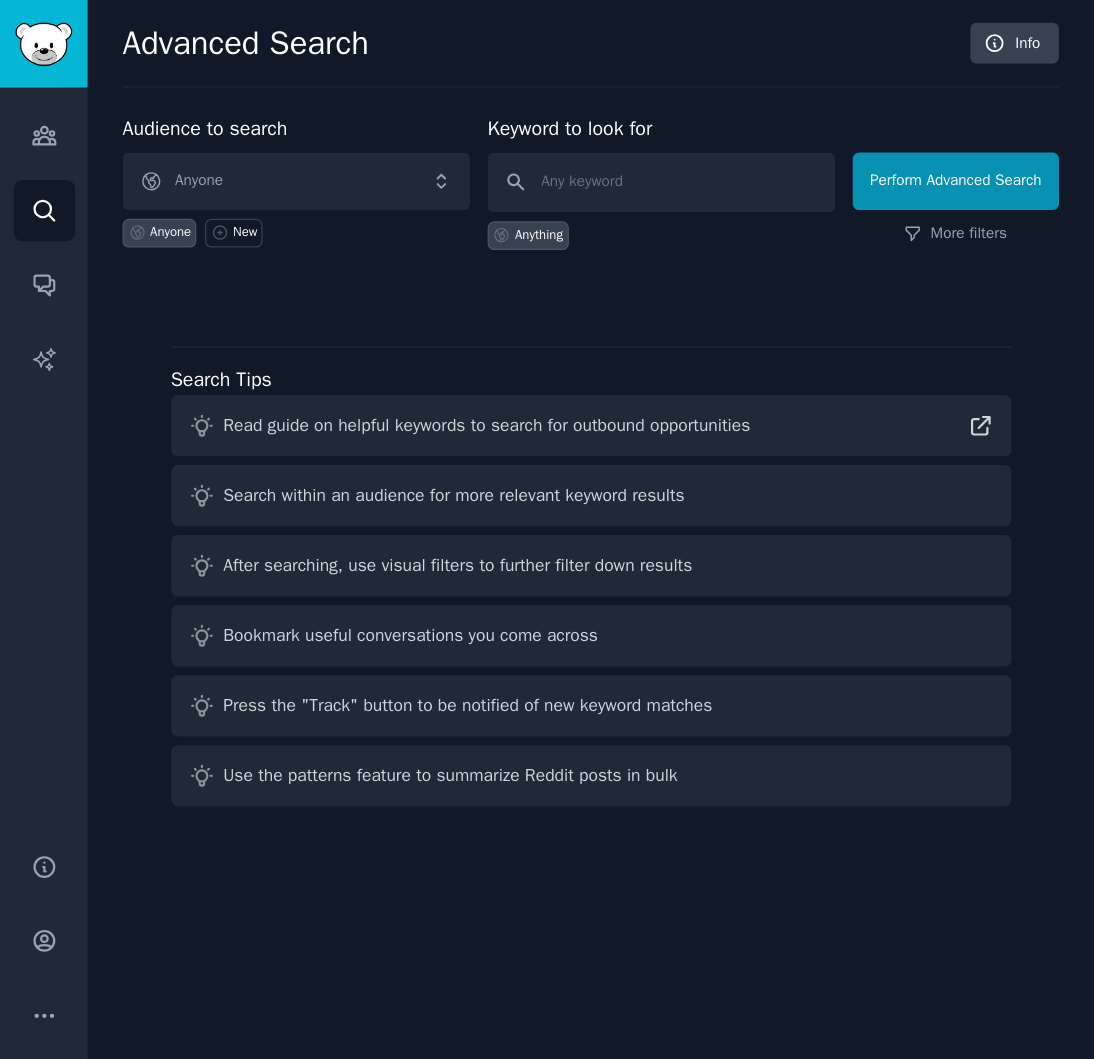 scroll, scrollTop: 0, scrollLeft: 0, axis: both 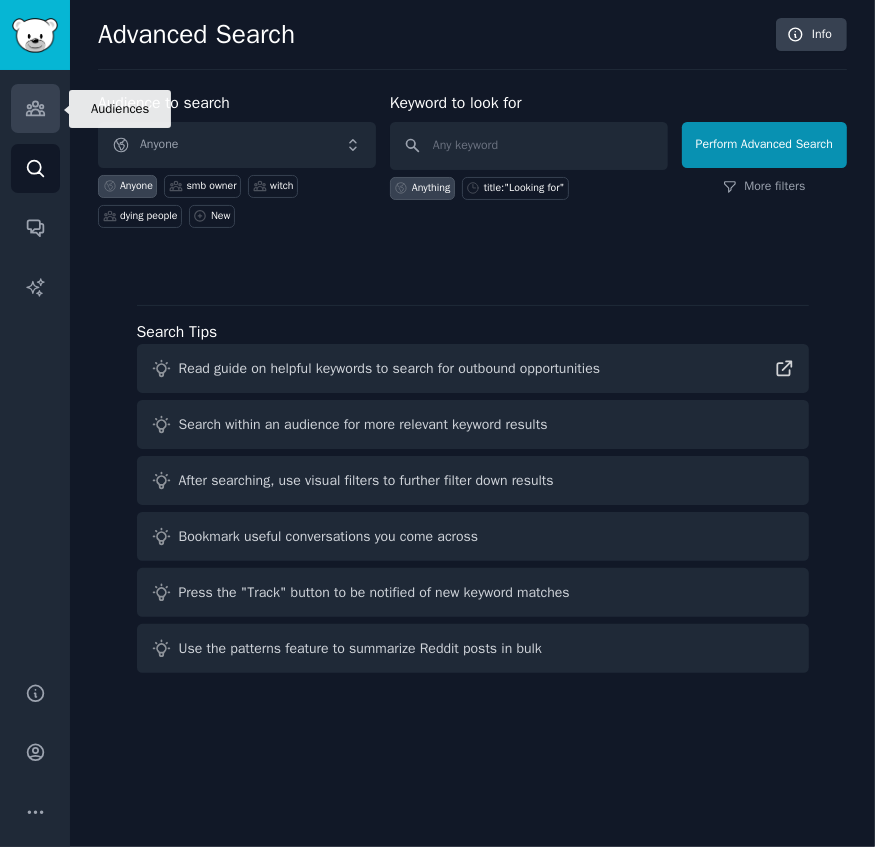click on "Audiences" at bounding box center [35, 108] 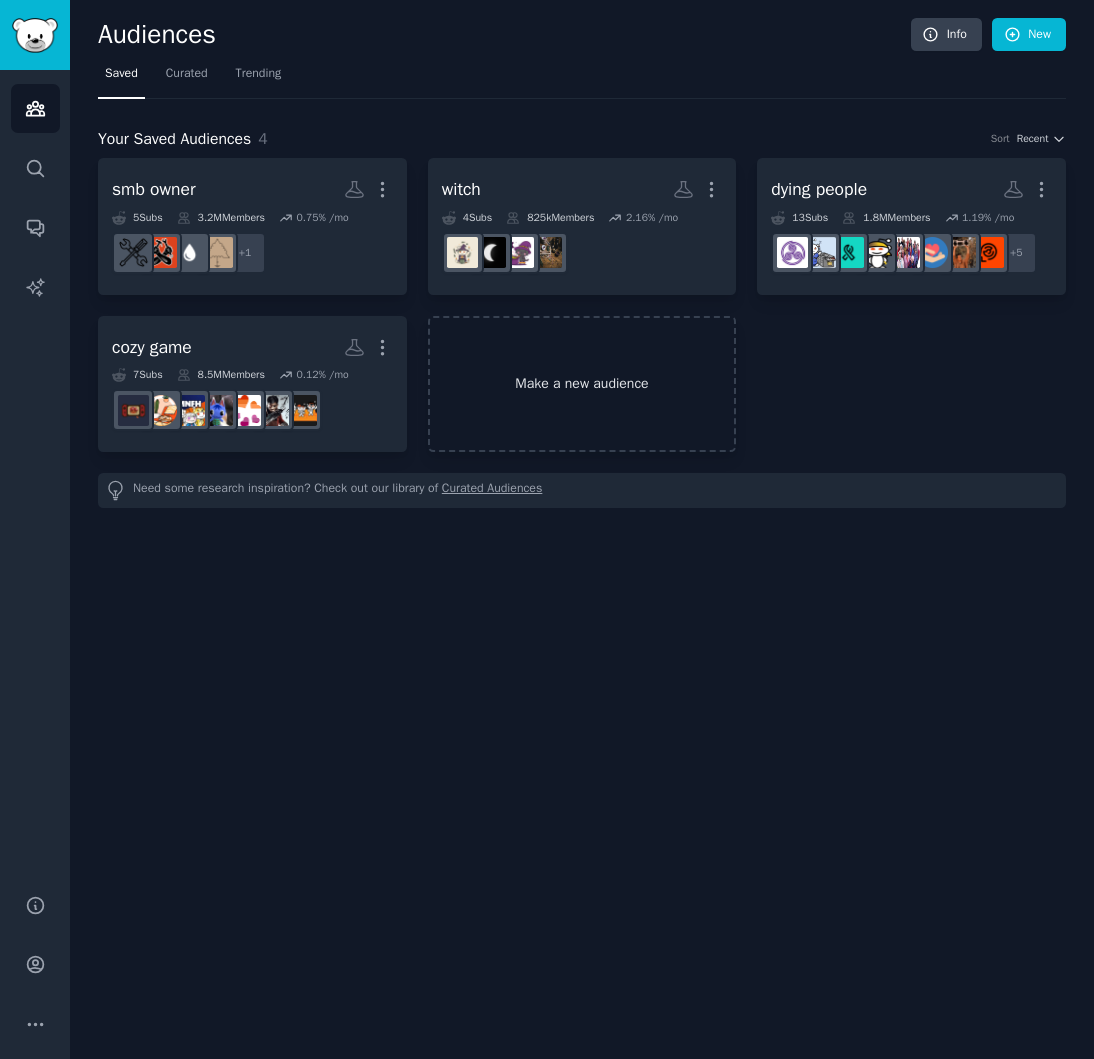 click on "Make a new audience" at bounding box center (582, 384) 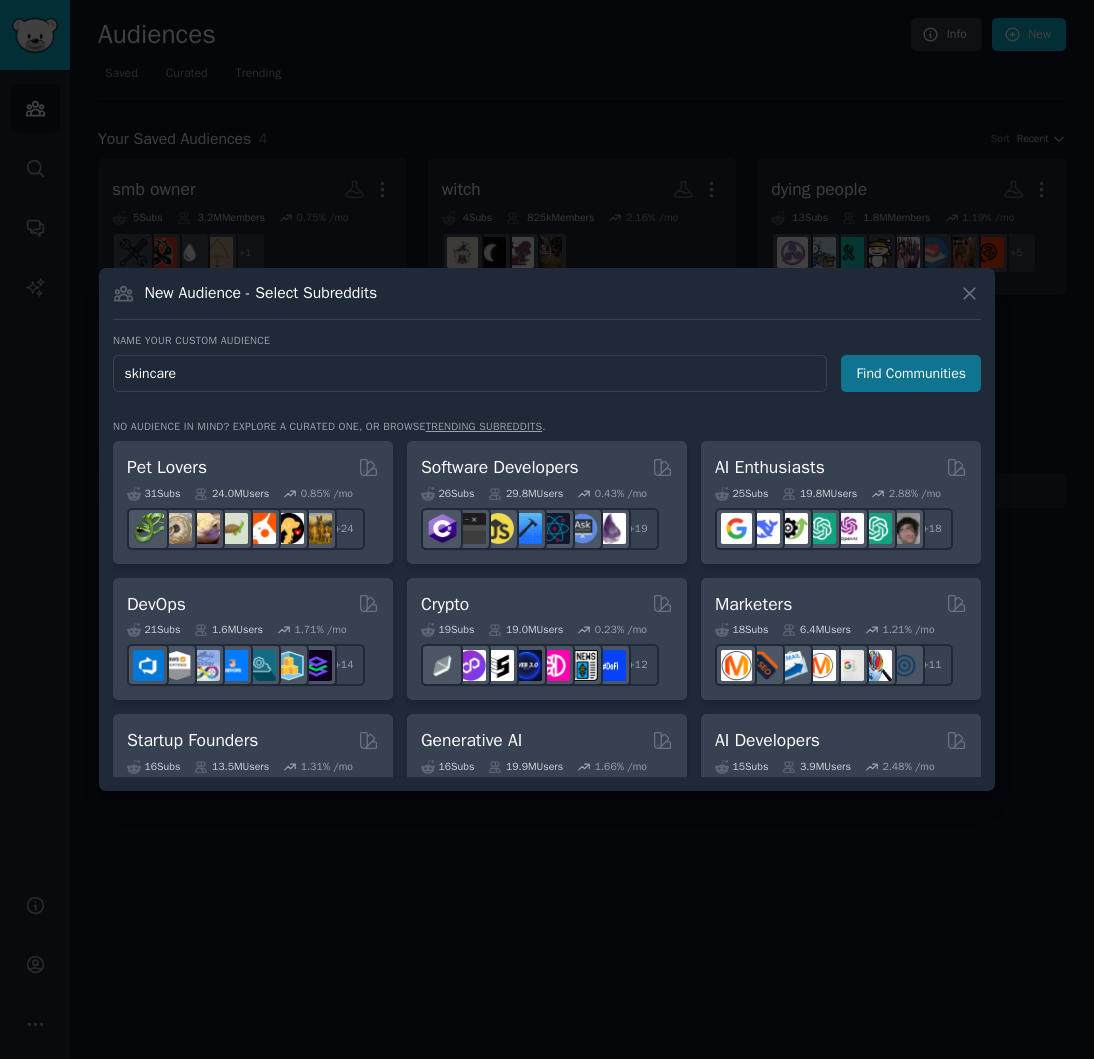 type on "skincare" 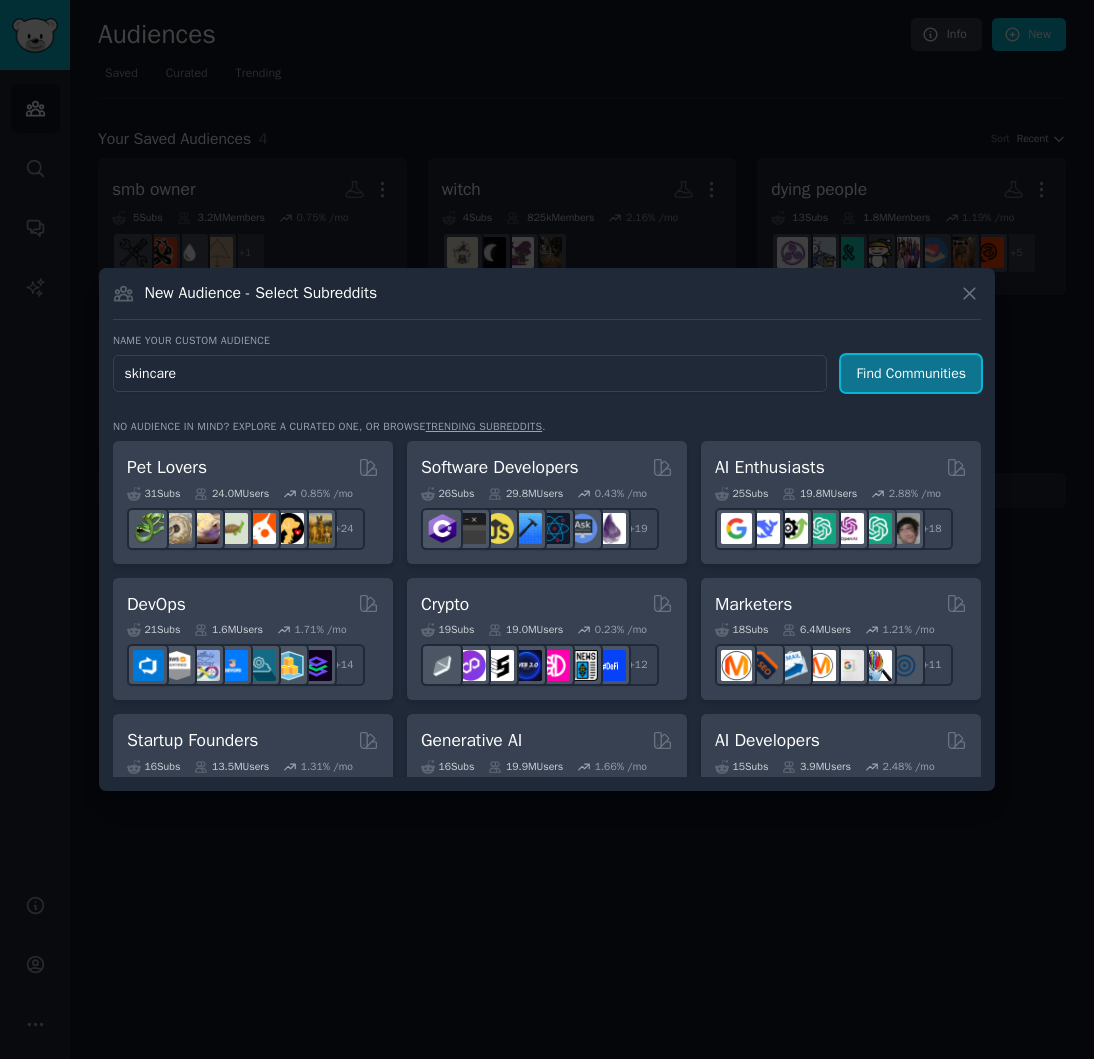 click on "Find Communities" at bounding box center [911, 373] 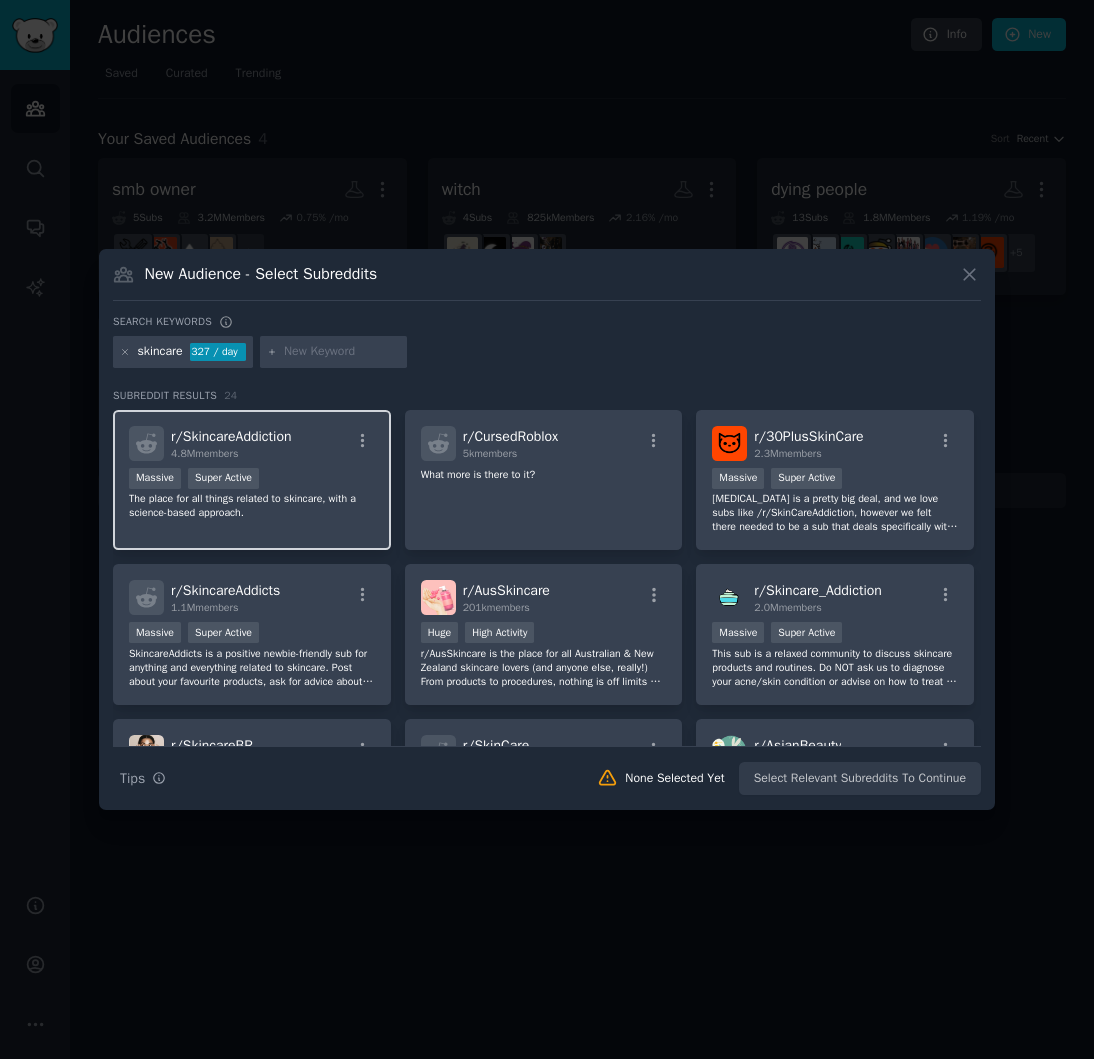 click on "The place for all things related to skincare, with a science-based approach." at bounding box center [252, 506] 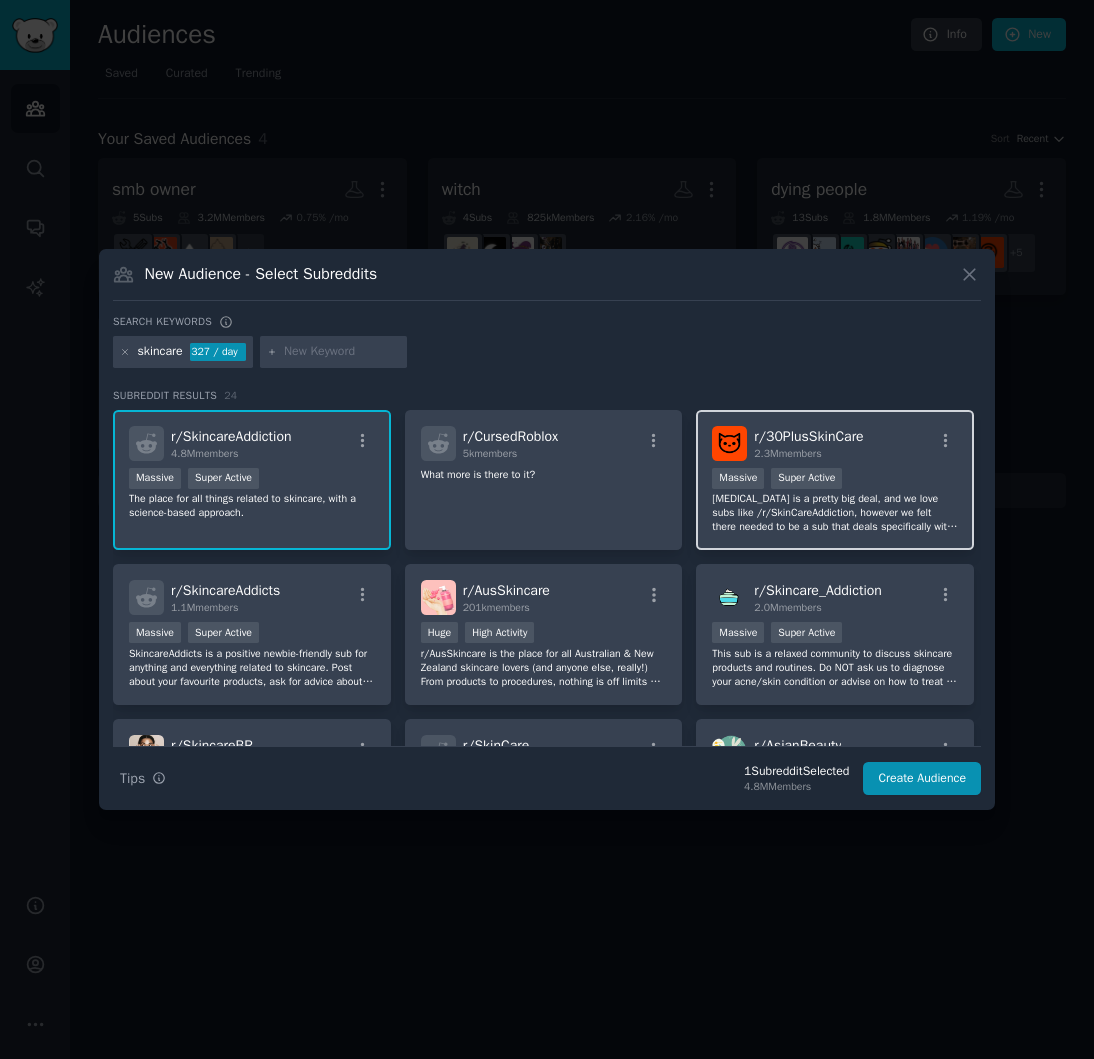 click on "Skin care is a pretty big deal, and we love subs like /r/SkinCareAddiction, however we felt there needed to be a sub that deals specifically with skin that's over 30. Share your questions, frustrations and triumphs!" at bounding box center (835, 513) 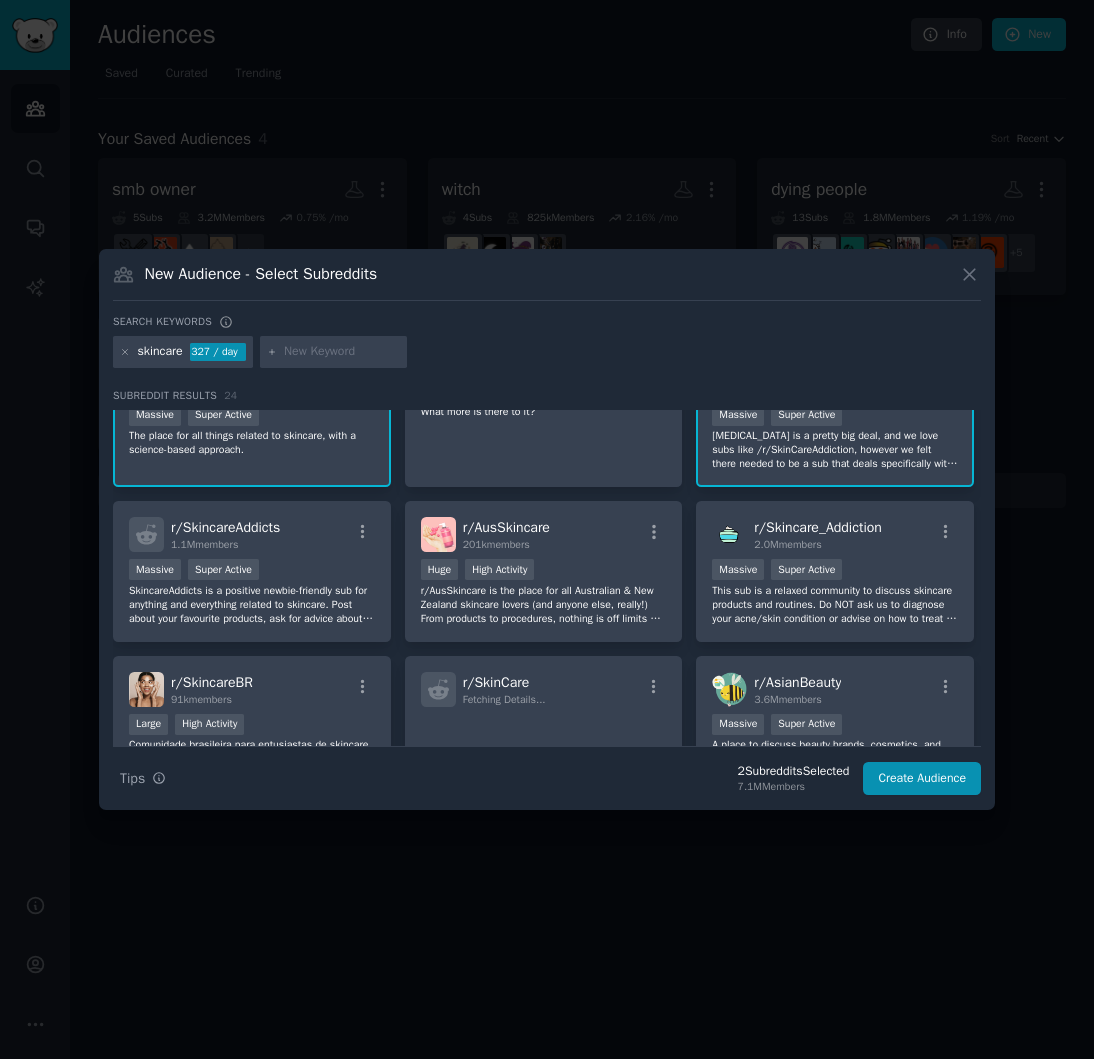 scroll, scrollTop: 65, scrollLeft: 0, axis: vertical 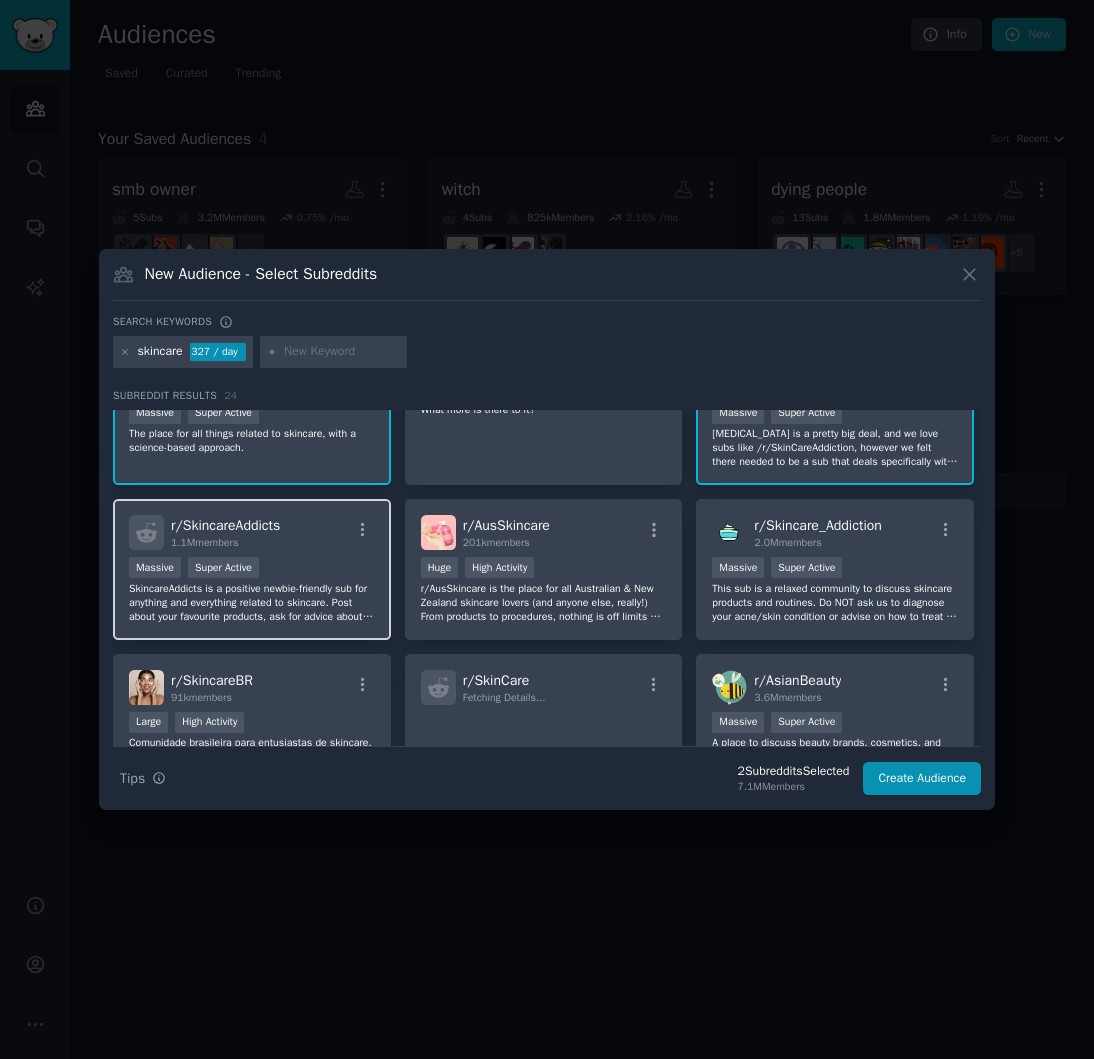 click on "SkincareAddicts is a positive newbie-friendly sub for anything and everything related to skincare.
Post about your favourite products, ask for advice about your routine, discuss the various things that affect your skincare, and above all else stay positive and considerate of your fellow community members!
We're here to help!" at bounding box center (252, 603) 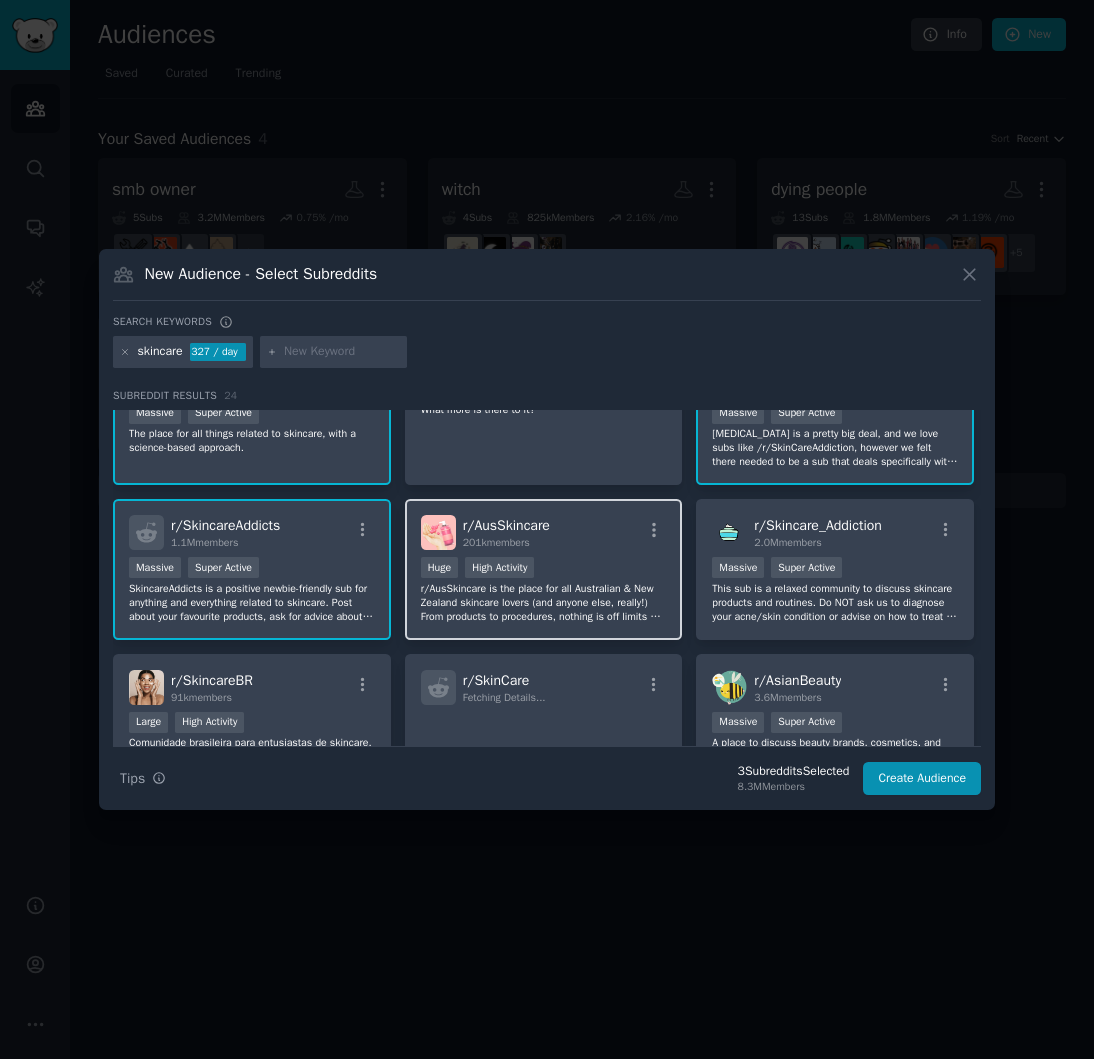 click on "r/AusSkincare is the place for all Australian & New Zealand skincare lovers (and anyone else, really!)
From products to procedures, nothing is off limits & you'll be able to share information with like minded people." at bounding box center (544, 603) 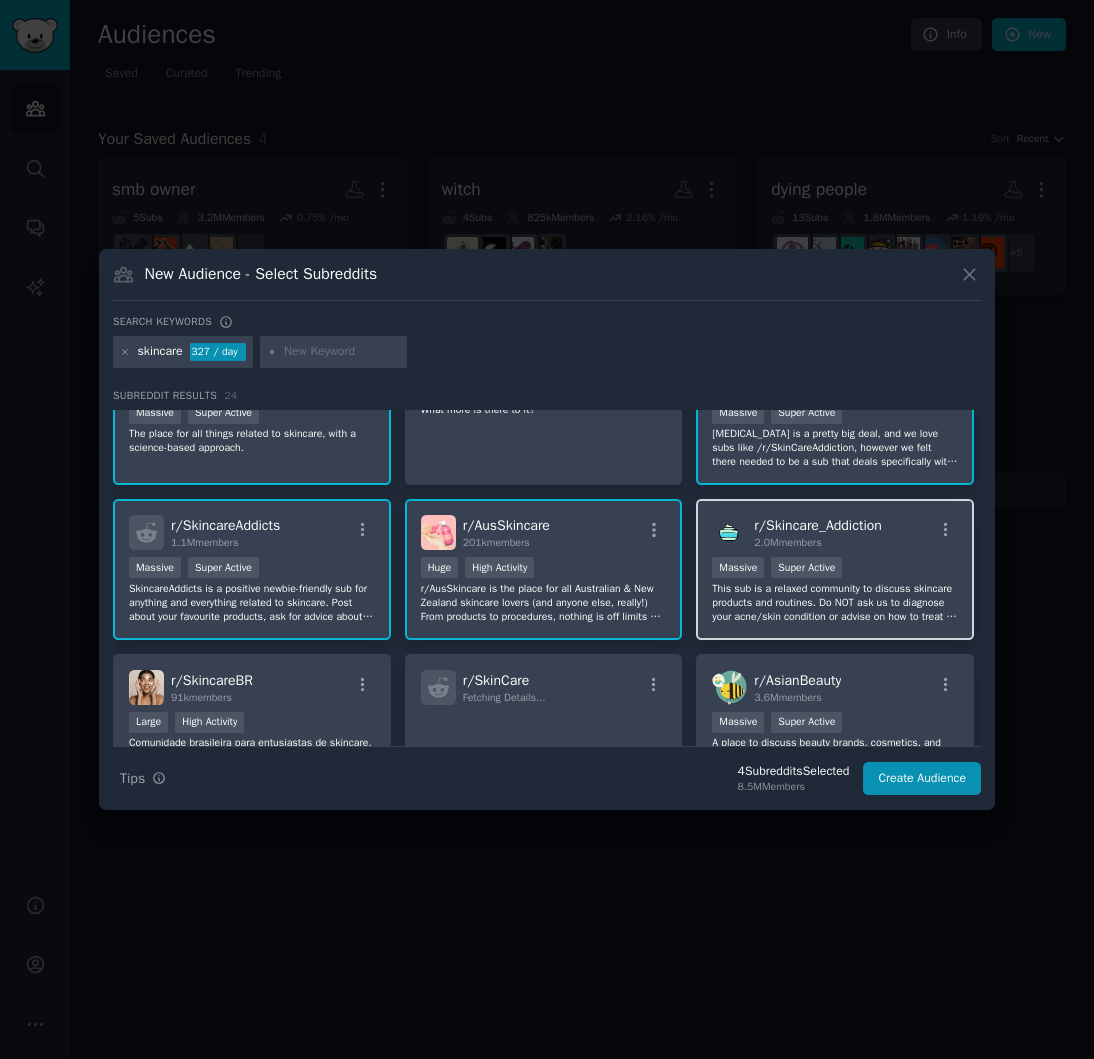 click on "This sub is a relaxed community to discuss skincare products and routines.
Do NOT ask us to diagnose your acne/skin condition or advise on how to treat it. This is not a dermatology clinic!" at bounding box center [835, 603] 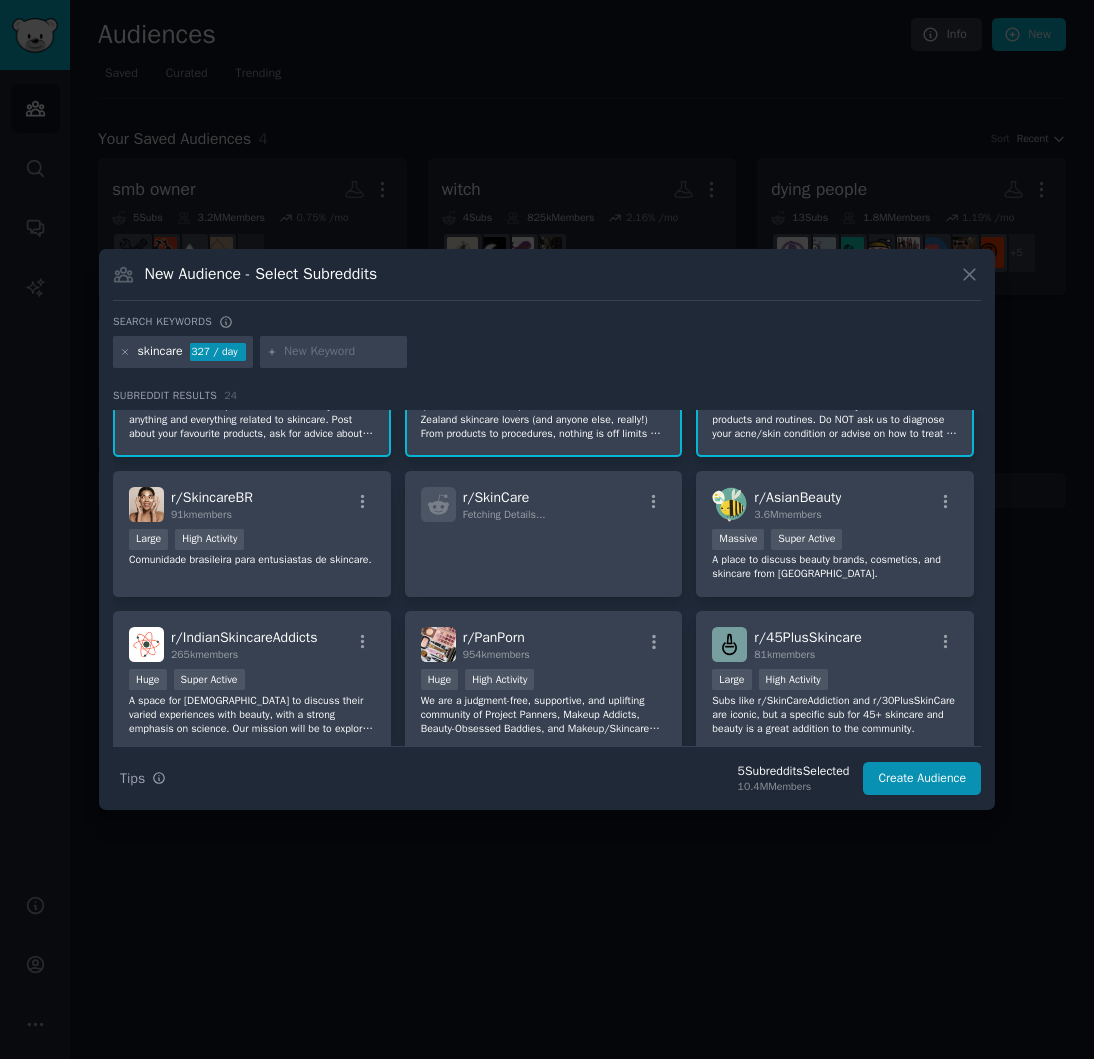 scroll, scrollTop: 253, scrollLeft: 0, axis: vertical 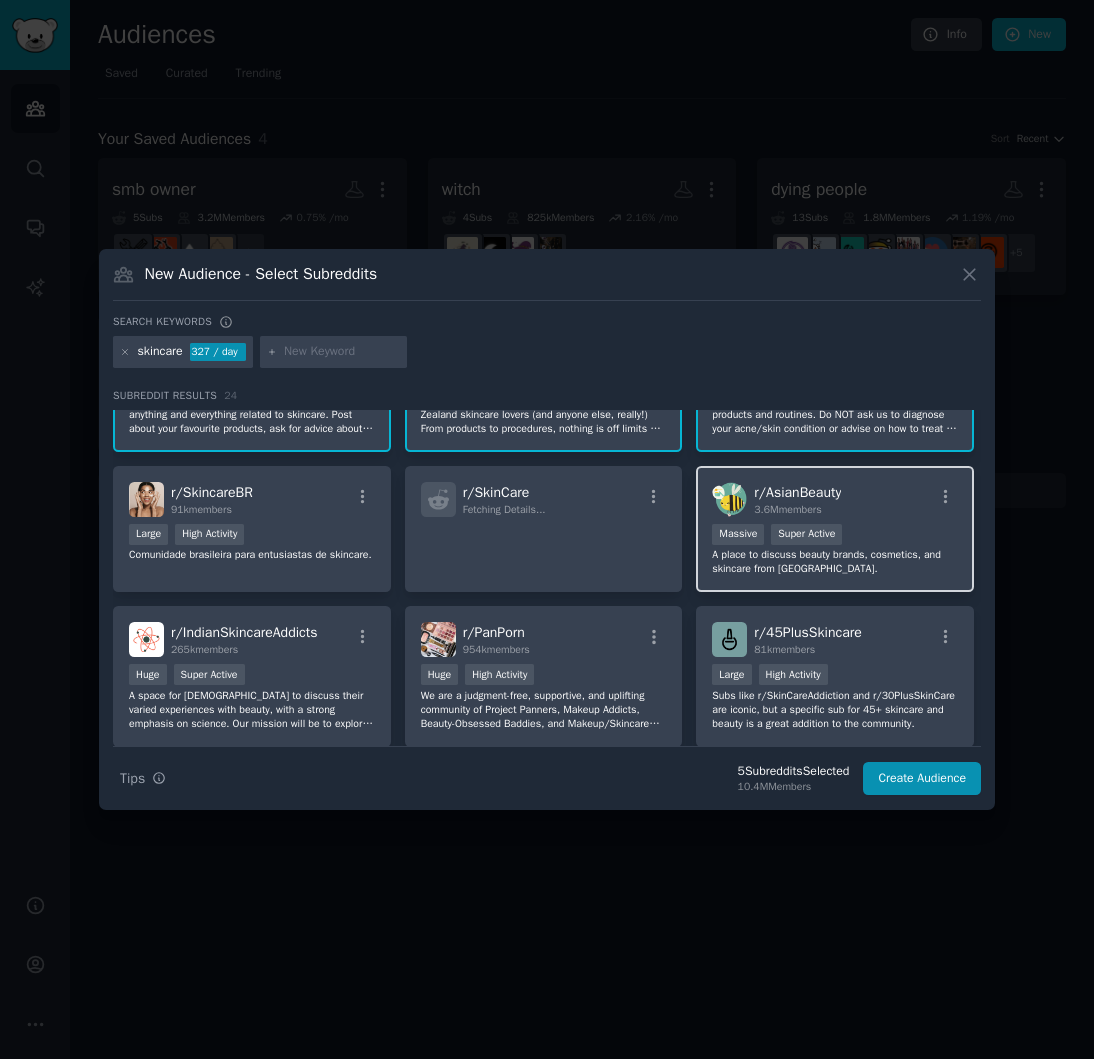click on "A place to discuss beauty brands, cosmetics, and skincare from Asia." at bounding box center (835, 562) 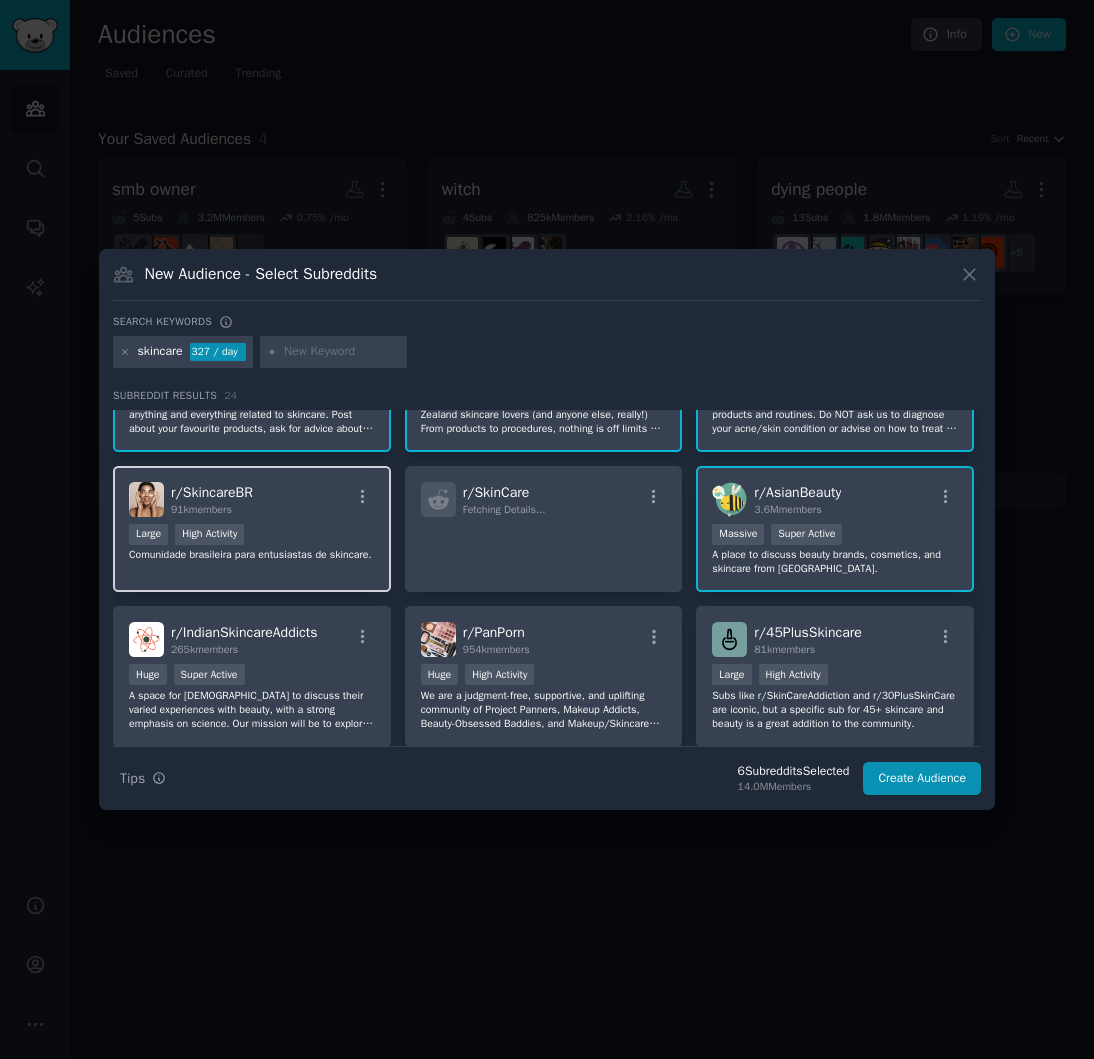 click on "Comunidade brasileira para entusiastas de skincare." at bounding box center [252, 555] 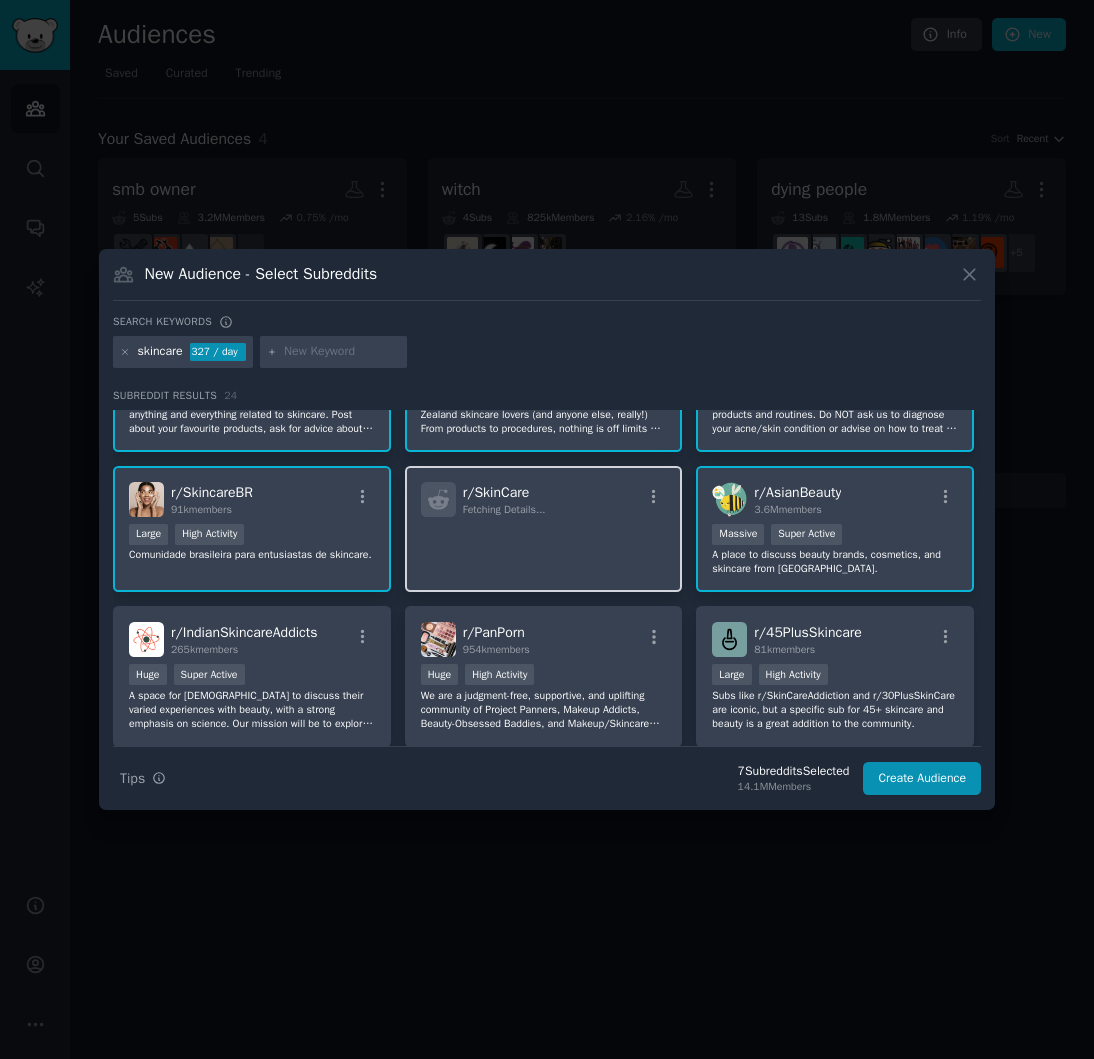 click on "r/ SkinCare Fetching Details..." at bounding box center [544, 529] 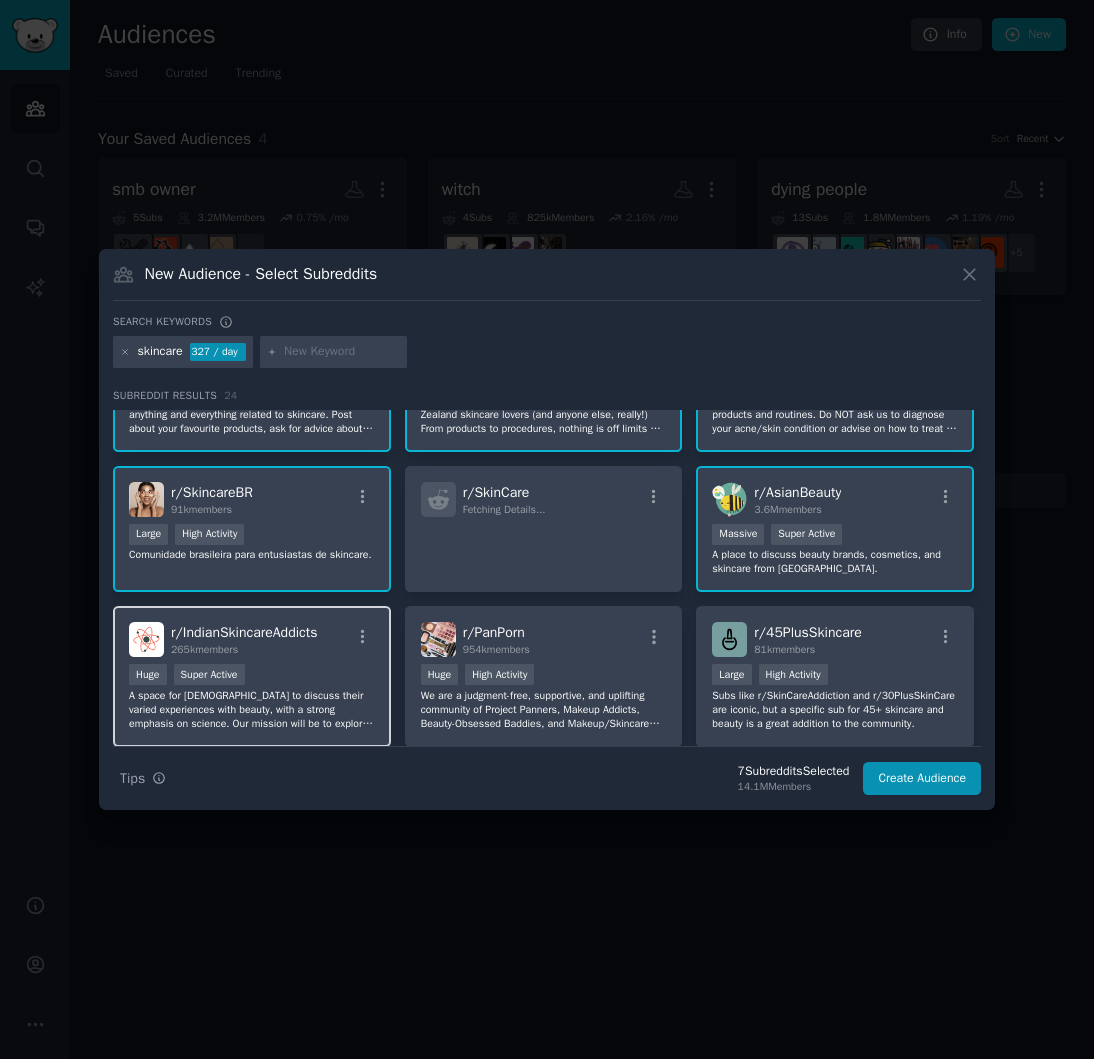 click on "A space for Indians to discuss their varied experiences with beauty, with a strong emphasis on science. Our mission will be to explore international offerings as well as our equally effective desi products, particularly those found at our ever-dependable, local chemists across the road.
We discuss anything related to Skincare, Haircare, Makeup, Personal care and Wellness here.
Let the glow commence!" at bounding box center [252, 710] 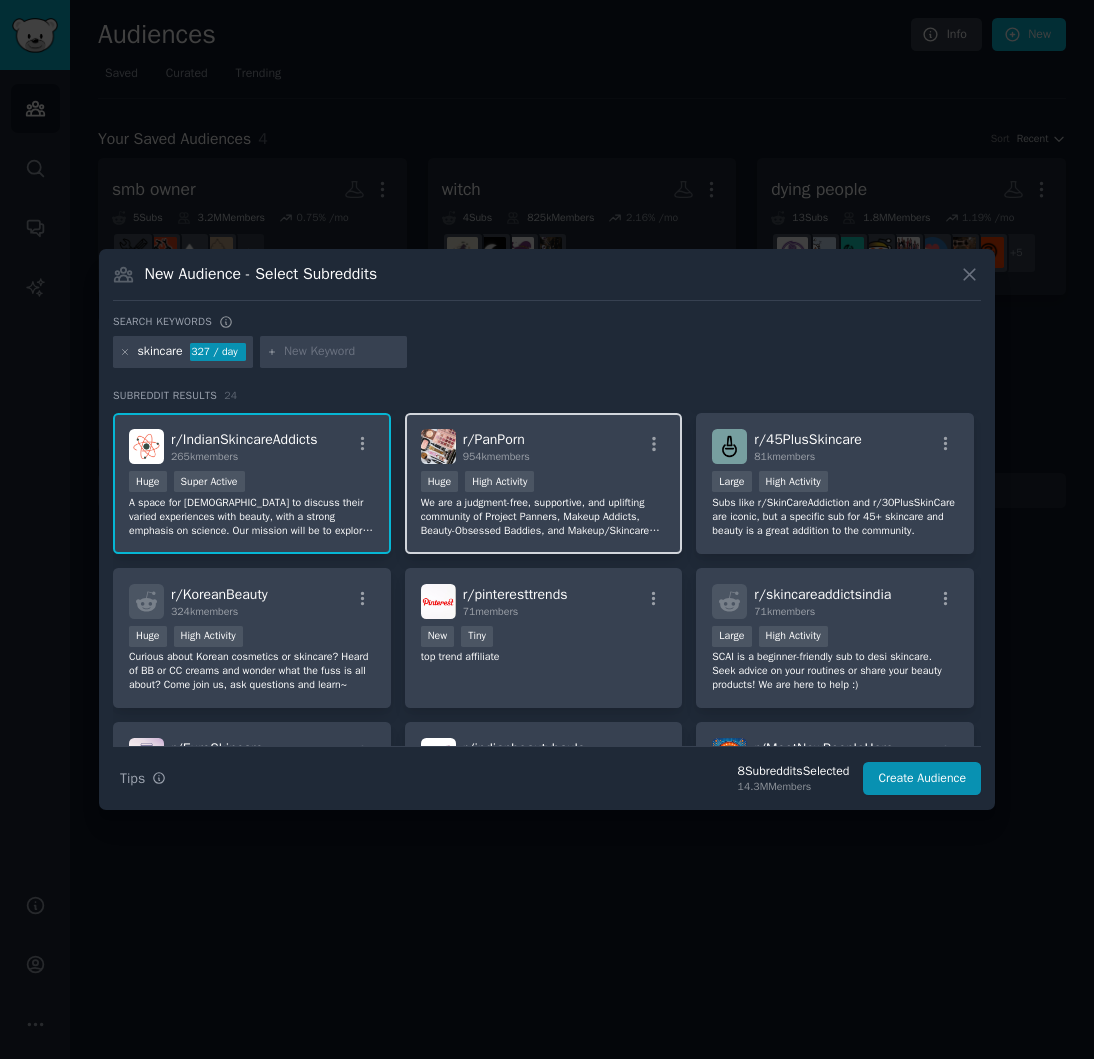scroll, scrollTop: 452, scrollLeft: 0, axis: vertical 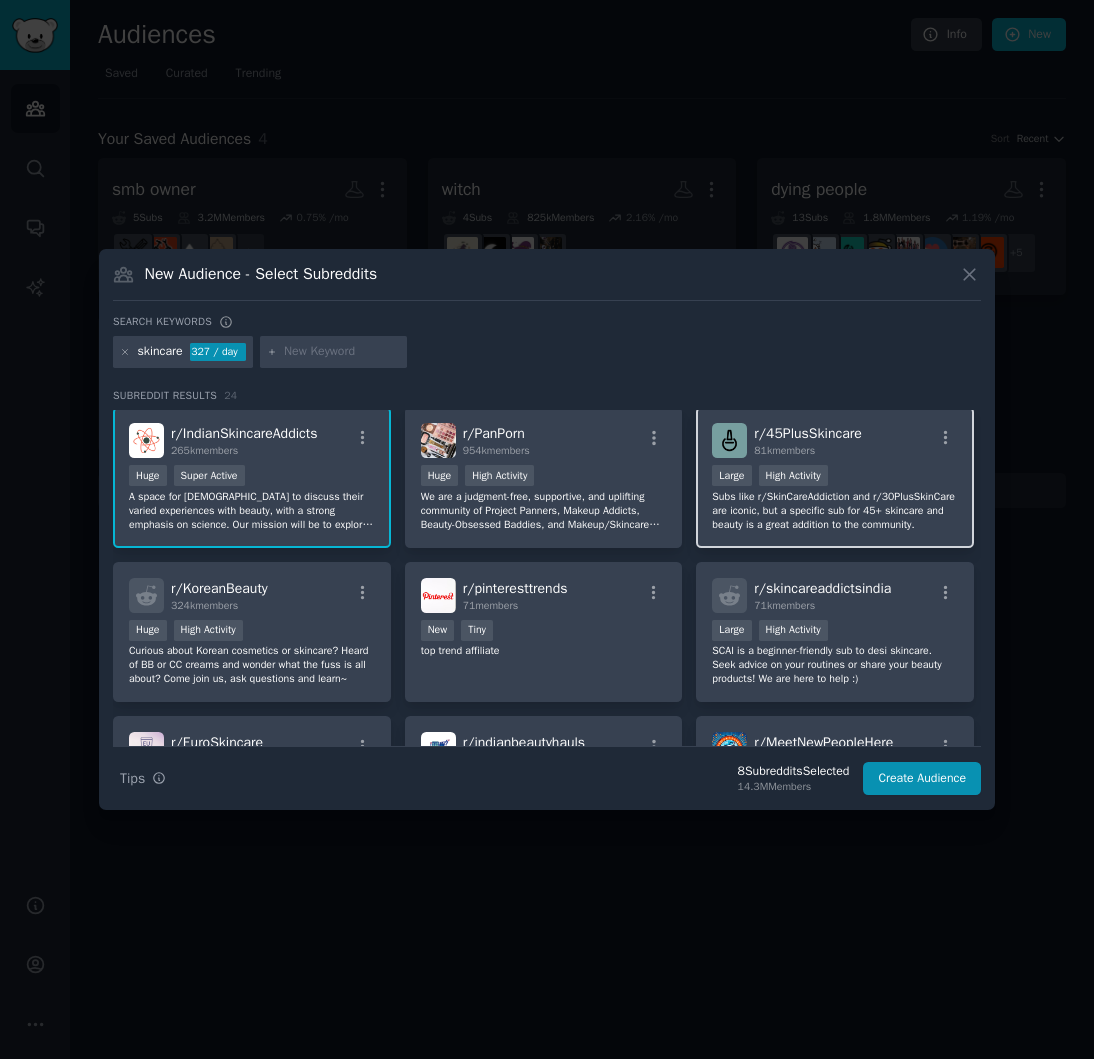 click on "r/ 45PlusSkincare 81k  members 10,000 - 100,000 members Large High Activity Subs like r/SkinCareAddiction and r/30PlusSkinCare are iconic, but a specific sub for 45+ skincare and beauty is a great addition to the community." at bounding box center (835, 477) 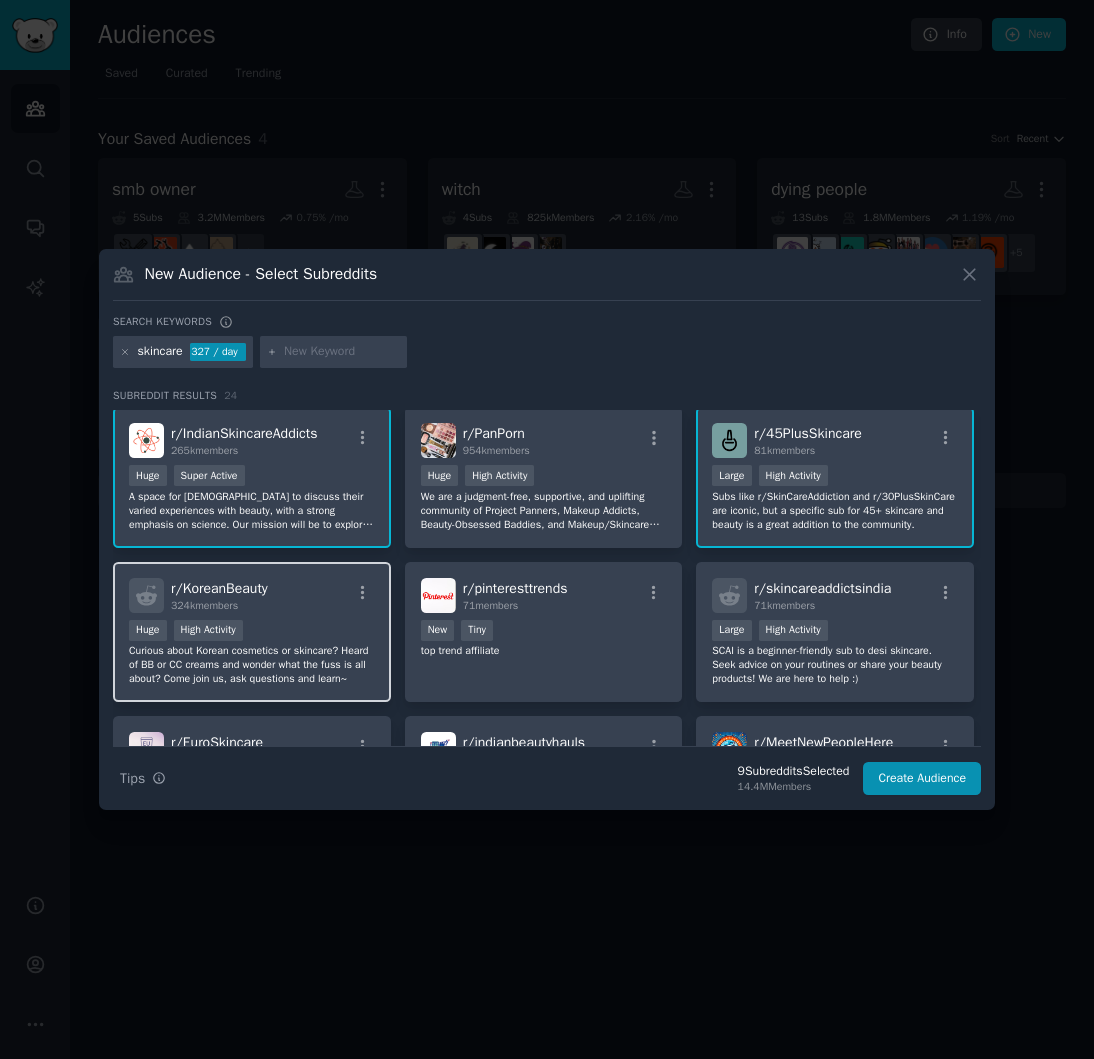 click on "Curious about Korean cosmetics or skincare? Heard of BB or CC creams and wonder what the fuss is all about? Come join us, ask questions and learn~" at bounding box center (252, 665) 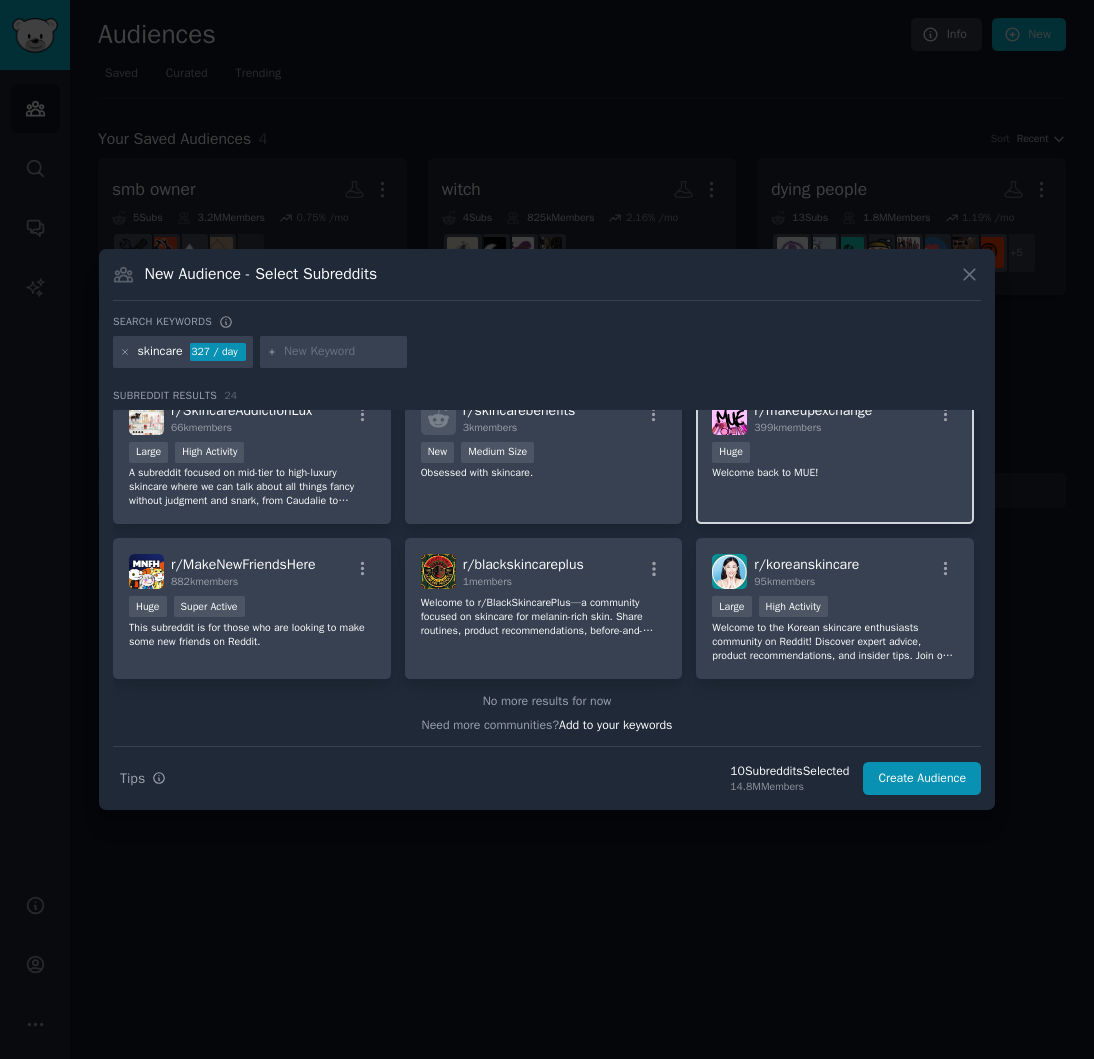 scroll, scrollTop: 942, scrollLeft: 0, axis: vertical 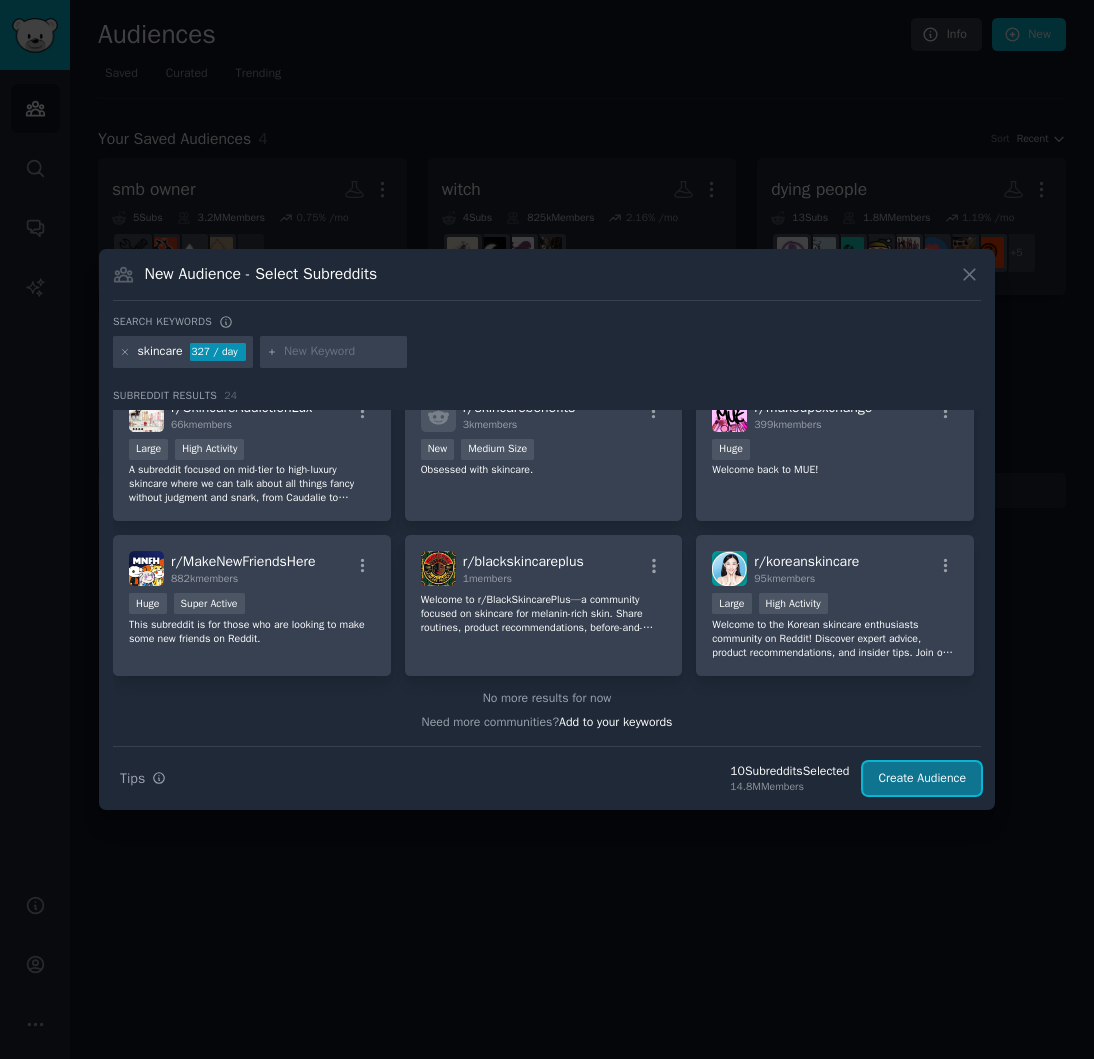 click on "Create Audience" at bounding box center [922, 779] 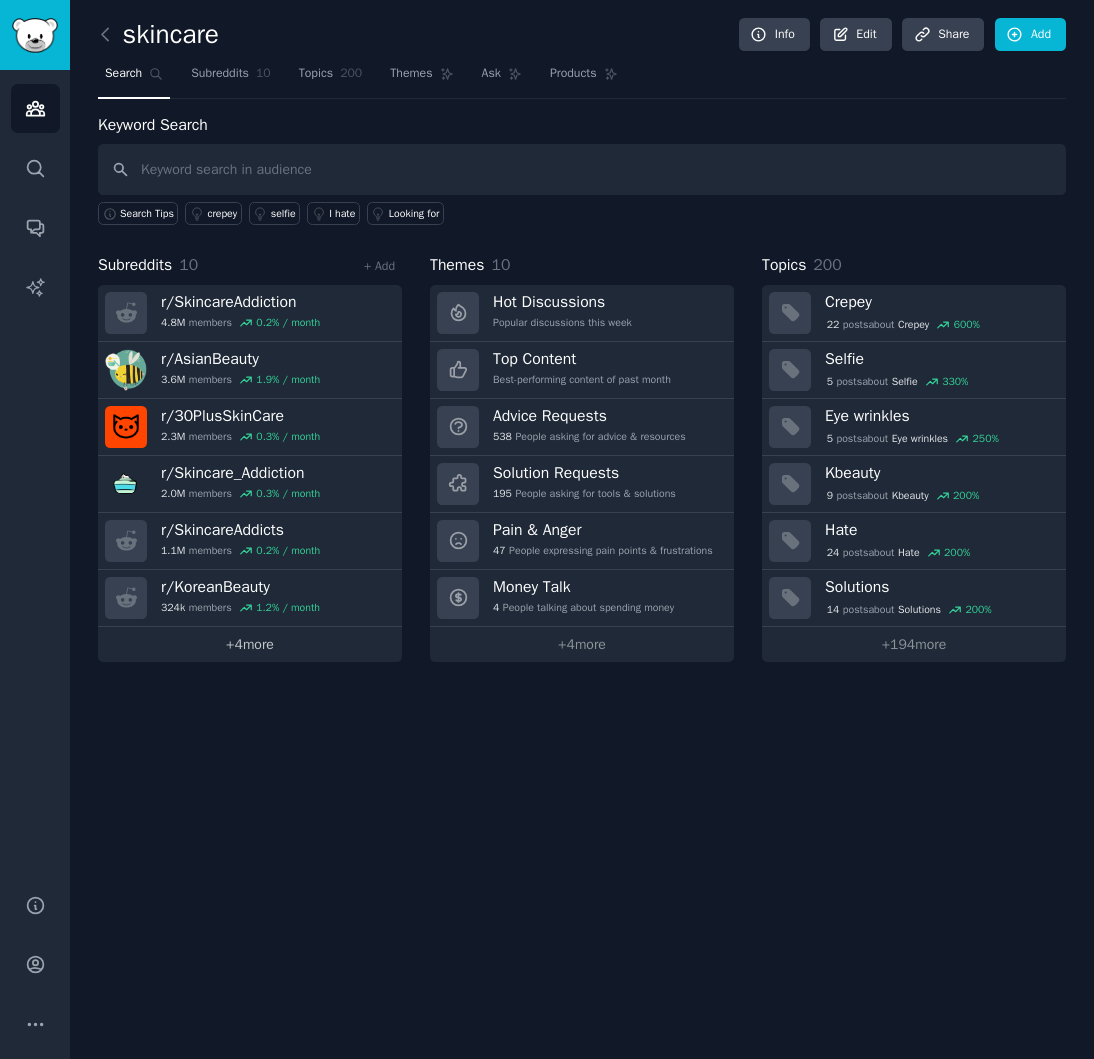 click on "+  4  more" at bounding box center (250, 644) 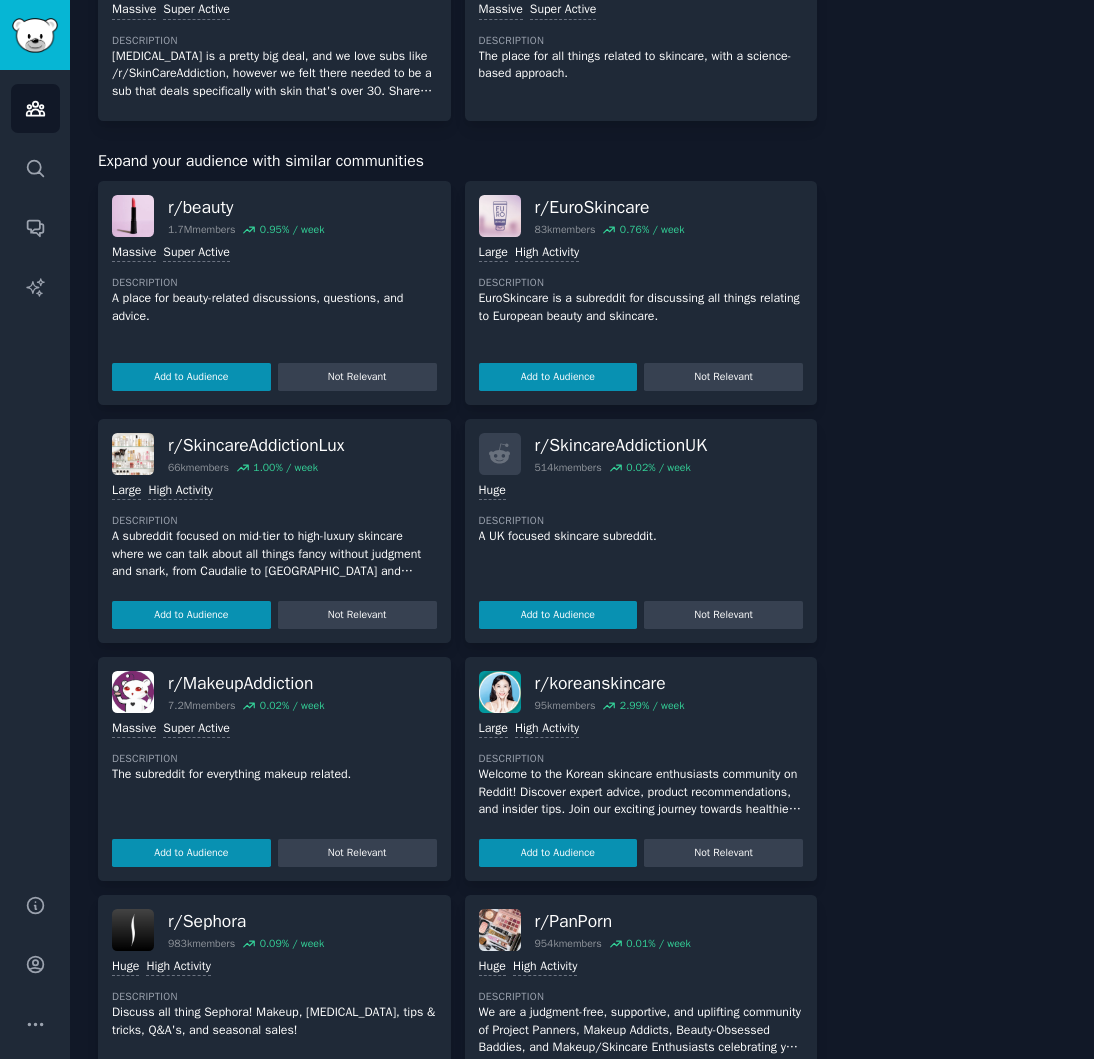 scroll, scrollTop: 0, scrollLeft: 0, axis: both 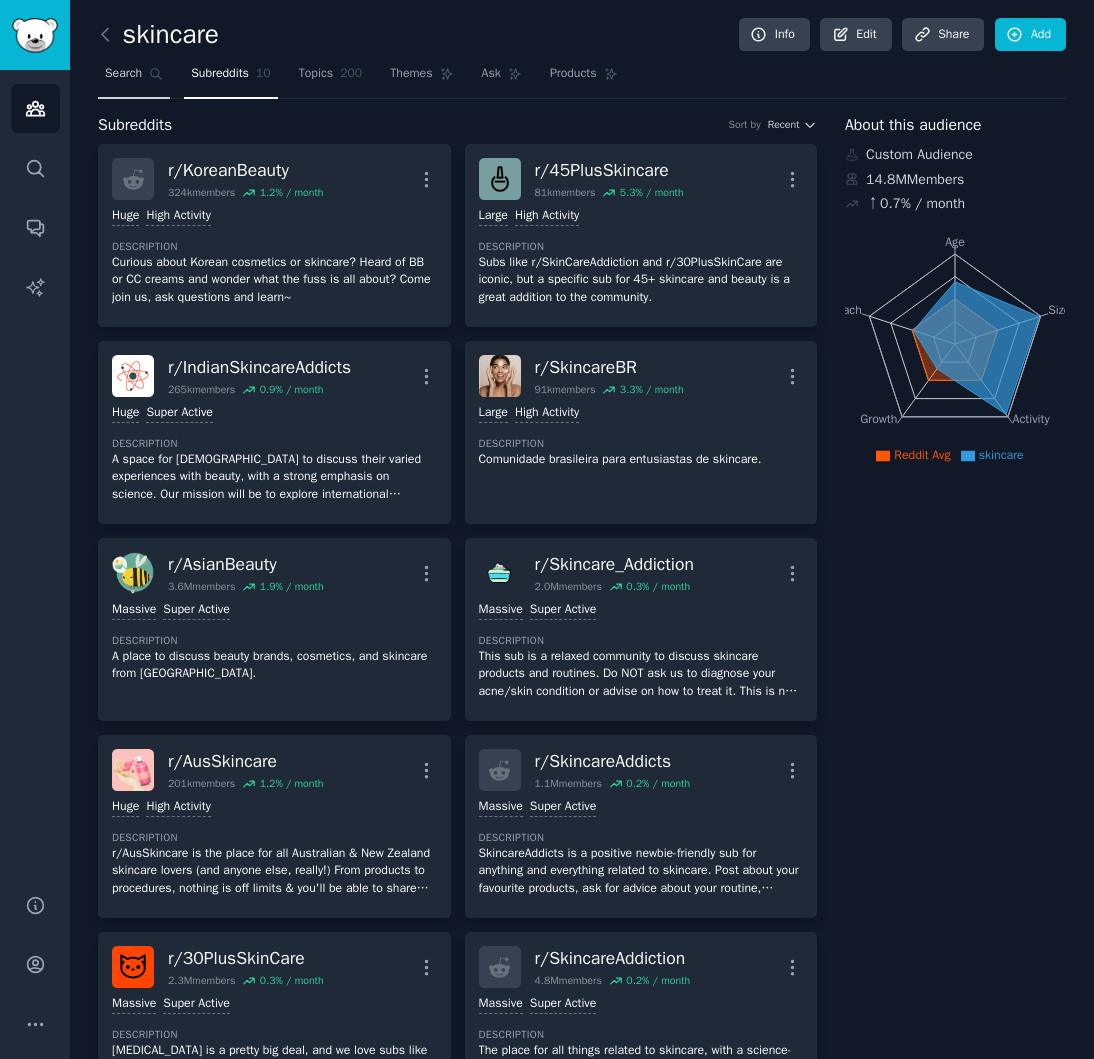 click on "Search" at bounding box center [123, 74] 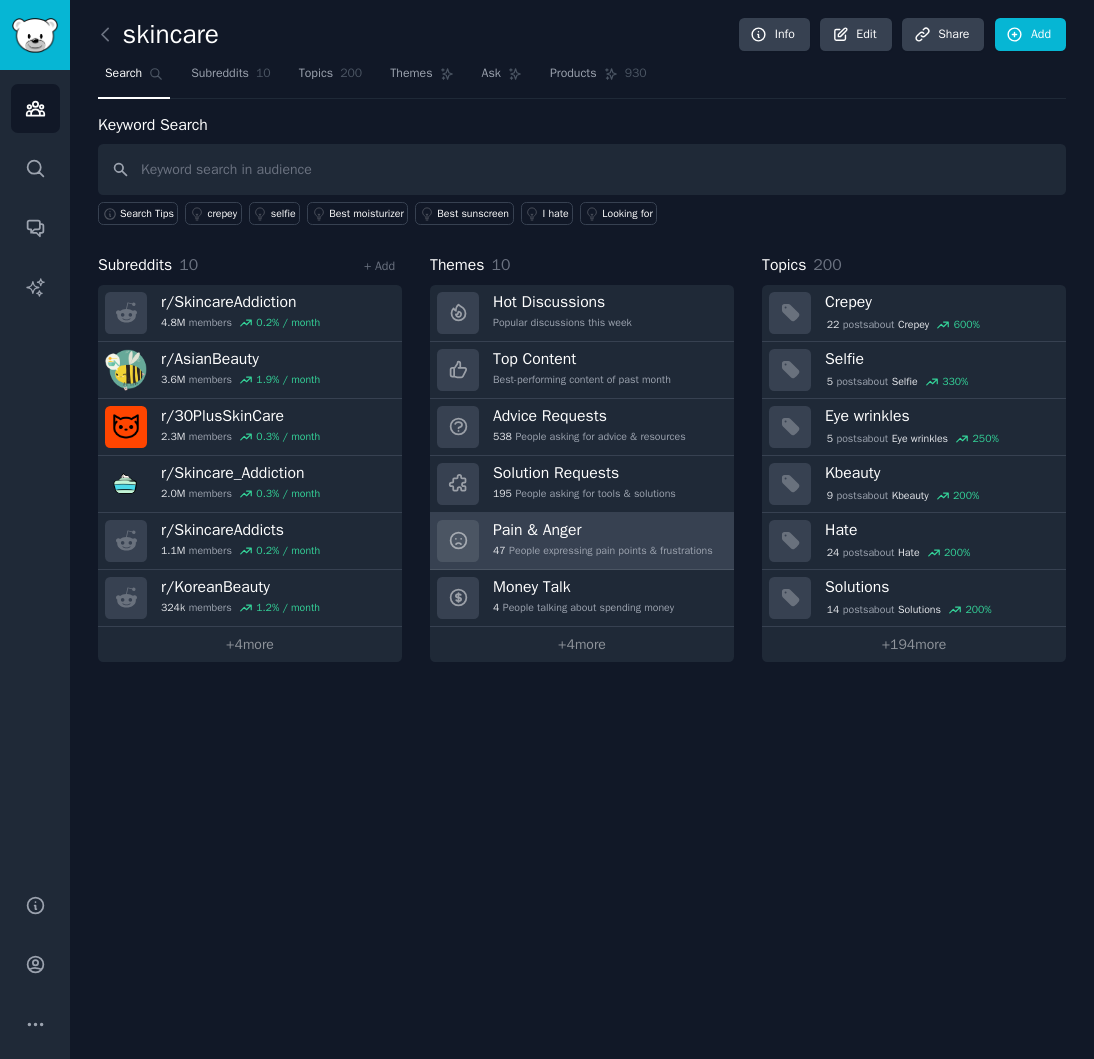 click on "47 People expressing pain points & frustrations" at bounding box center [603, 551] 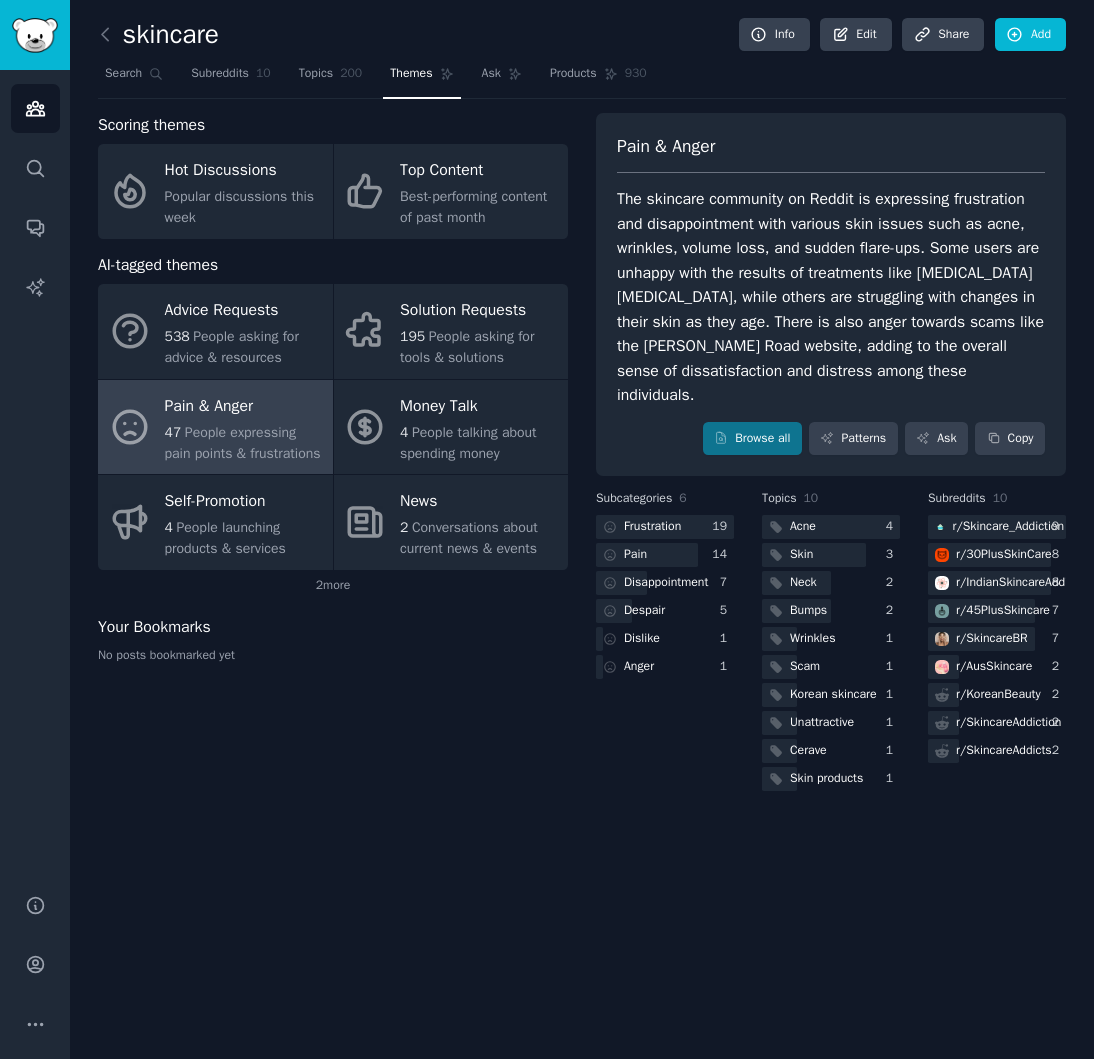 click on "The skincare community on Reddit is expressing frustration and disappointment with various skin issues such as acne, wrinkles, volume loss, and sudden flare-ups. Some users are unhappy with the results of treatments like Masseter Botox, while others are struggling with changes in their skin as they age. There is also anger towards scams like the Jones Road website, adding to the overall sense of dissatisfaction and distress among these individuals." at bounding box center [831, 297] 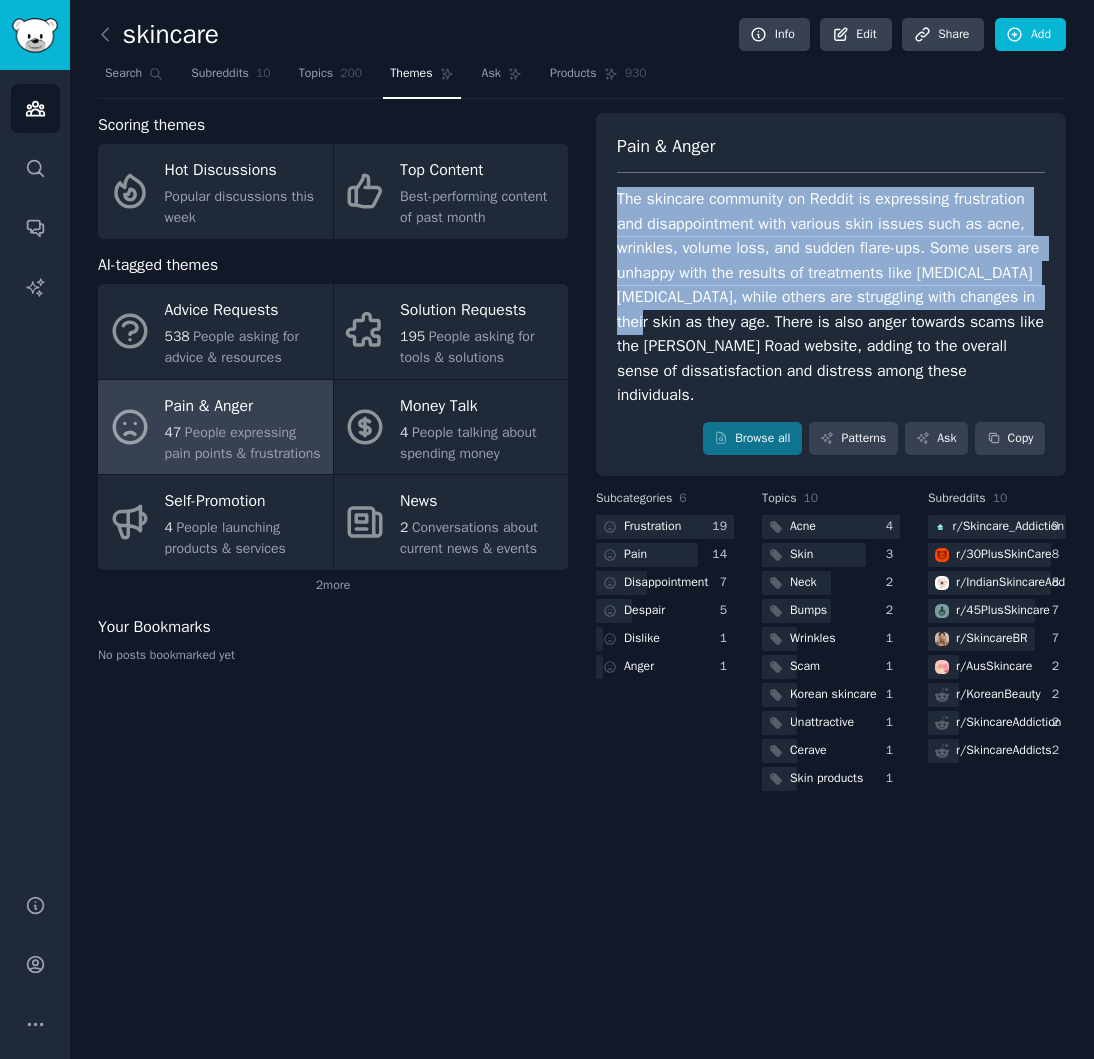 drag, startPoint x: 783, startPoint y: 167, endPoint x: 672, endPoint y: 319, distance: 188.2153 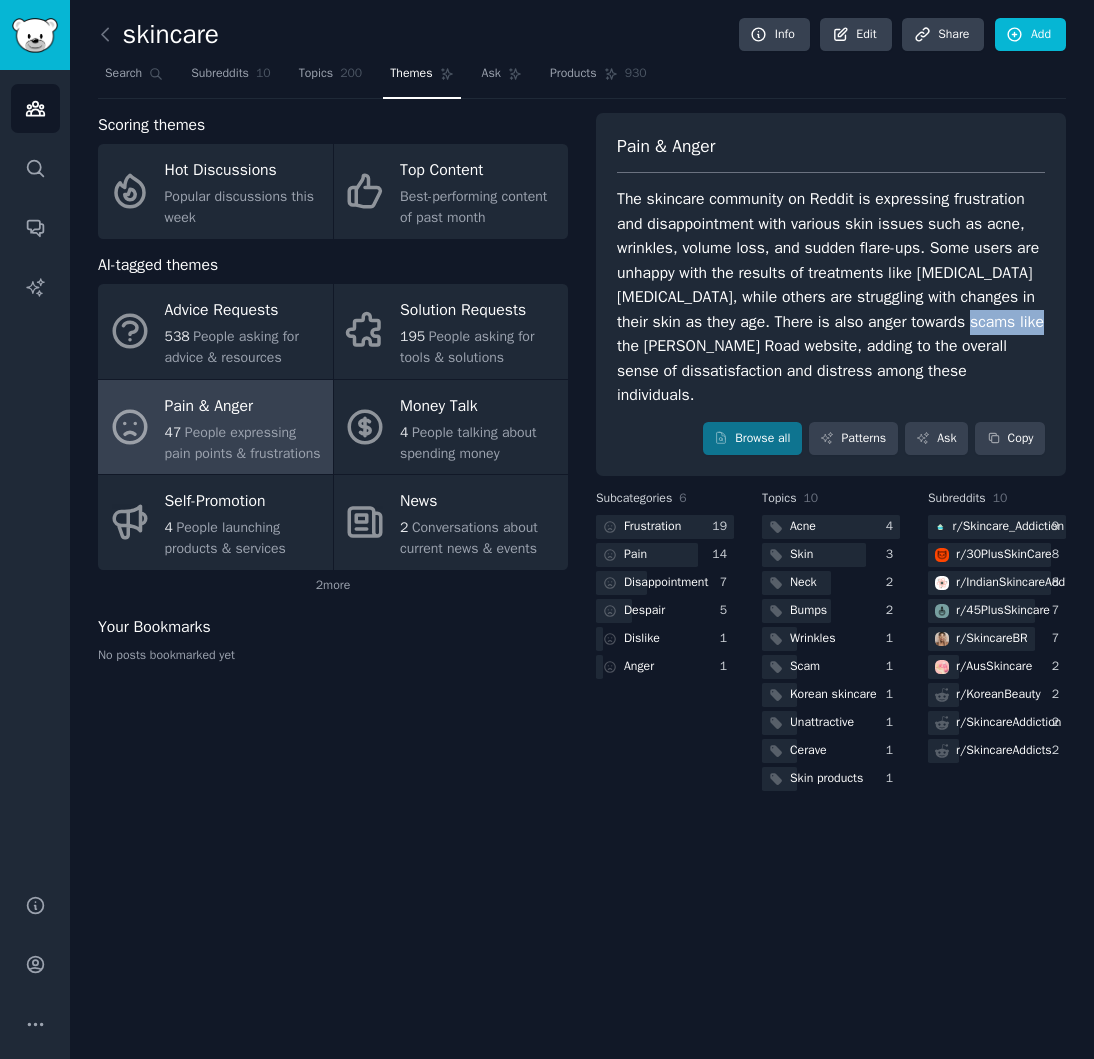 copy on "Jones Road" 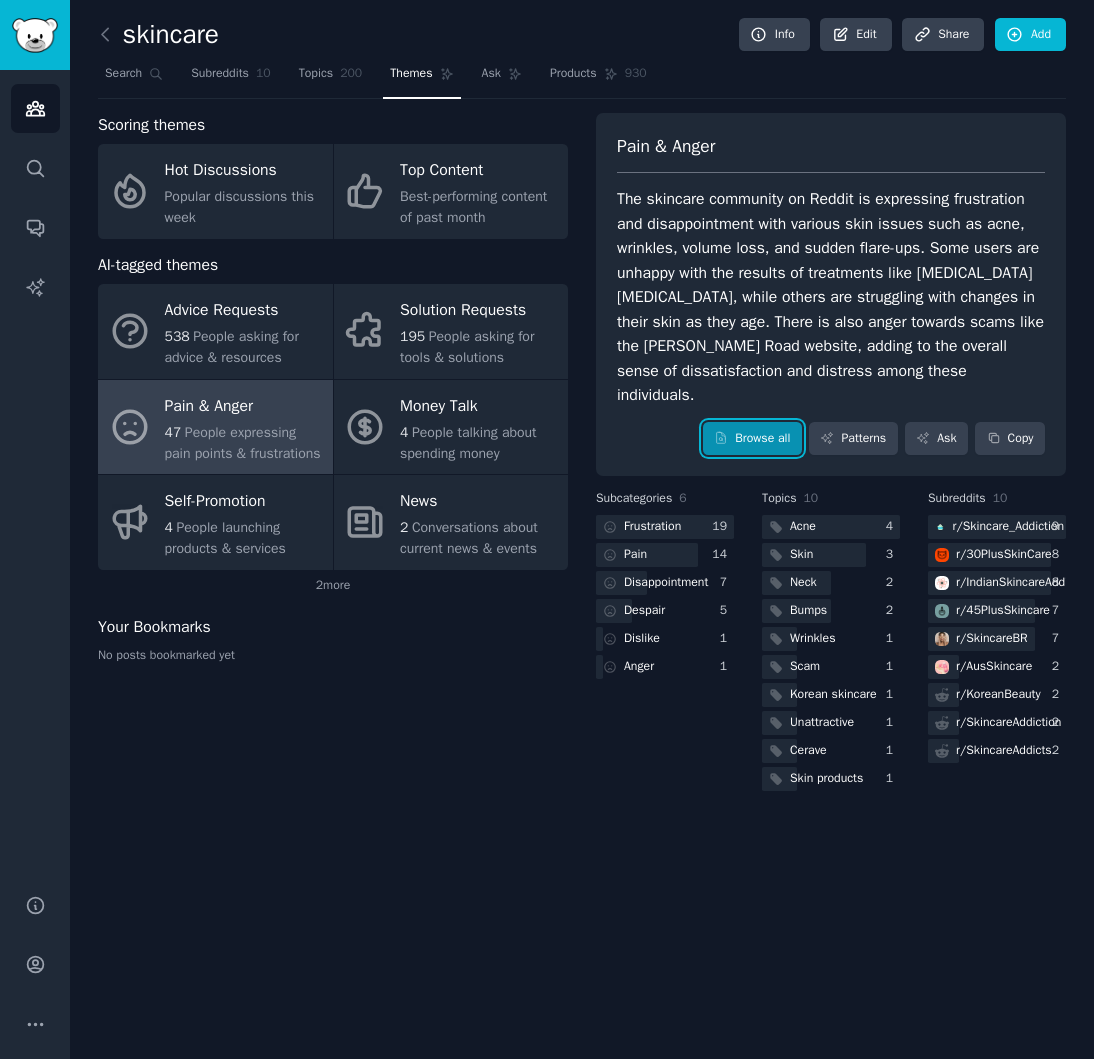 click on "Browse all" at bounding box center [752, 439] 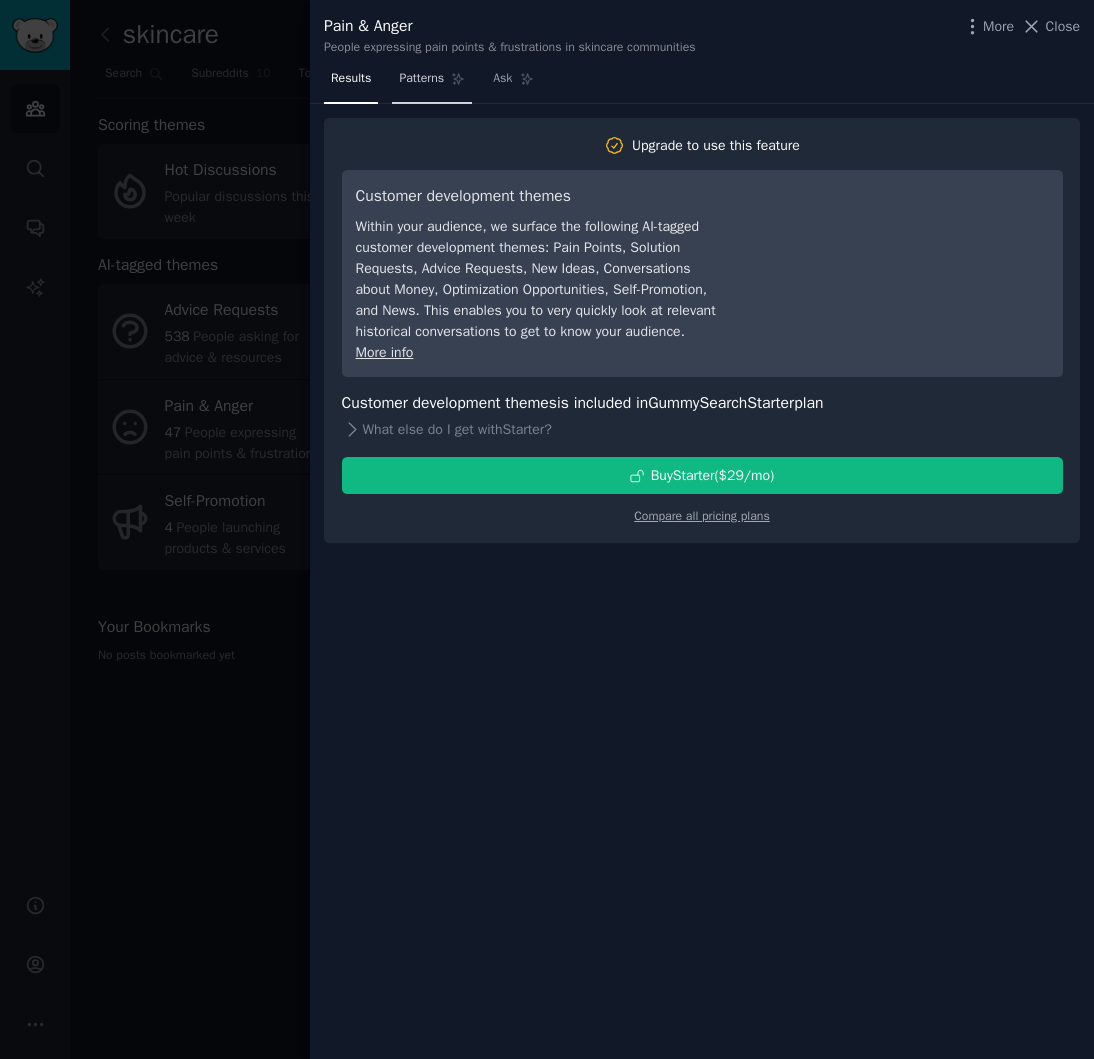 click on "Patterns" at bounding box center (421, 79) 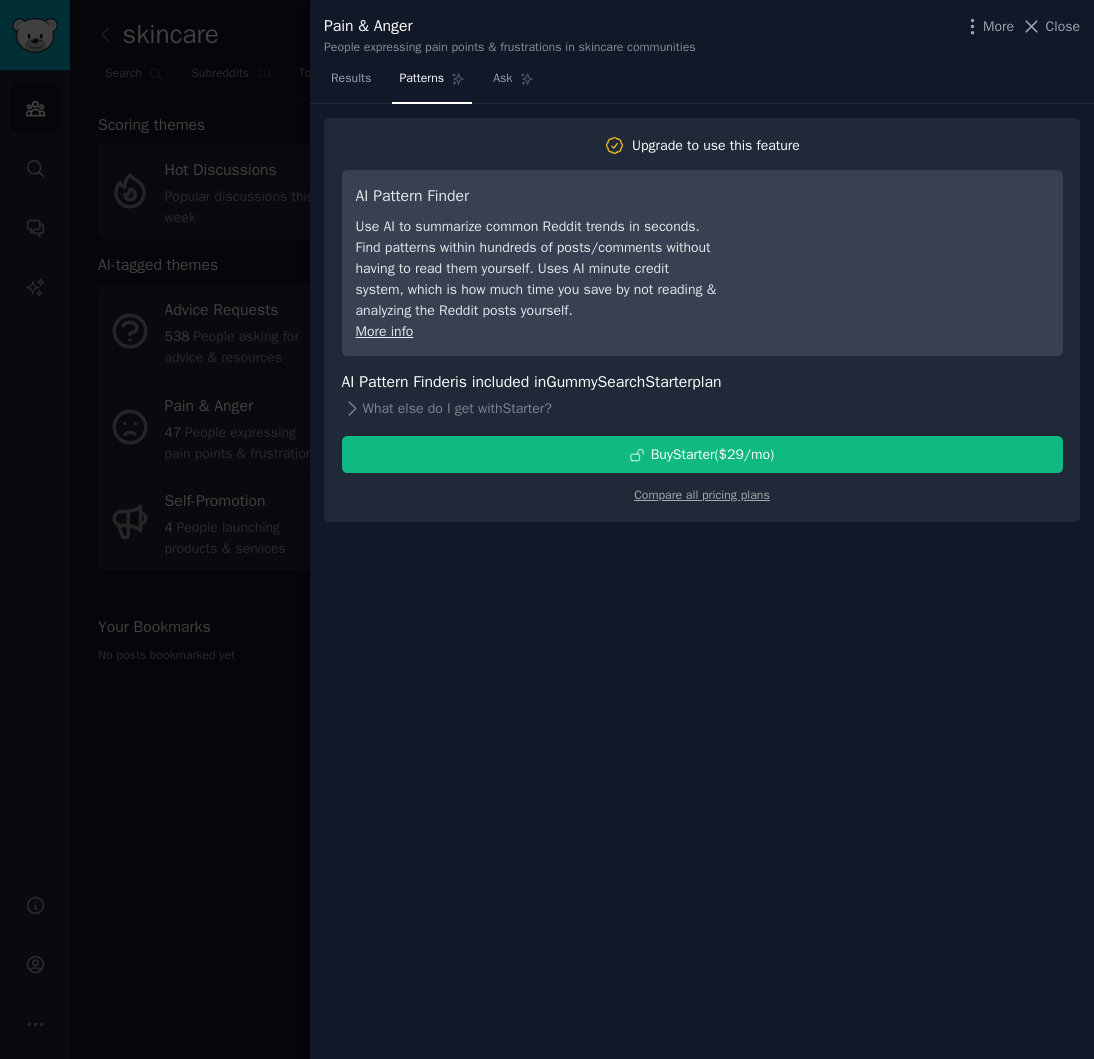 click at bounding box center (547, 529) 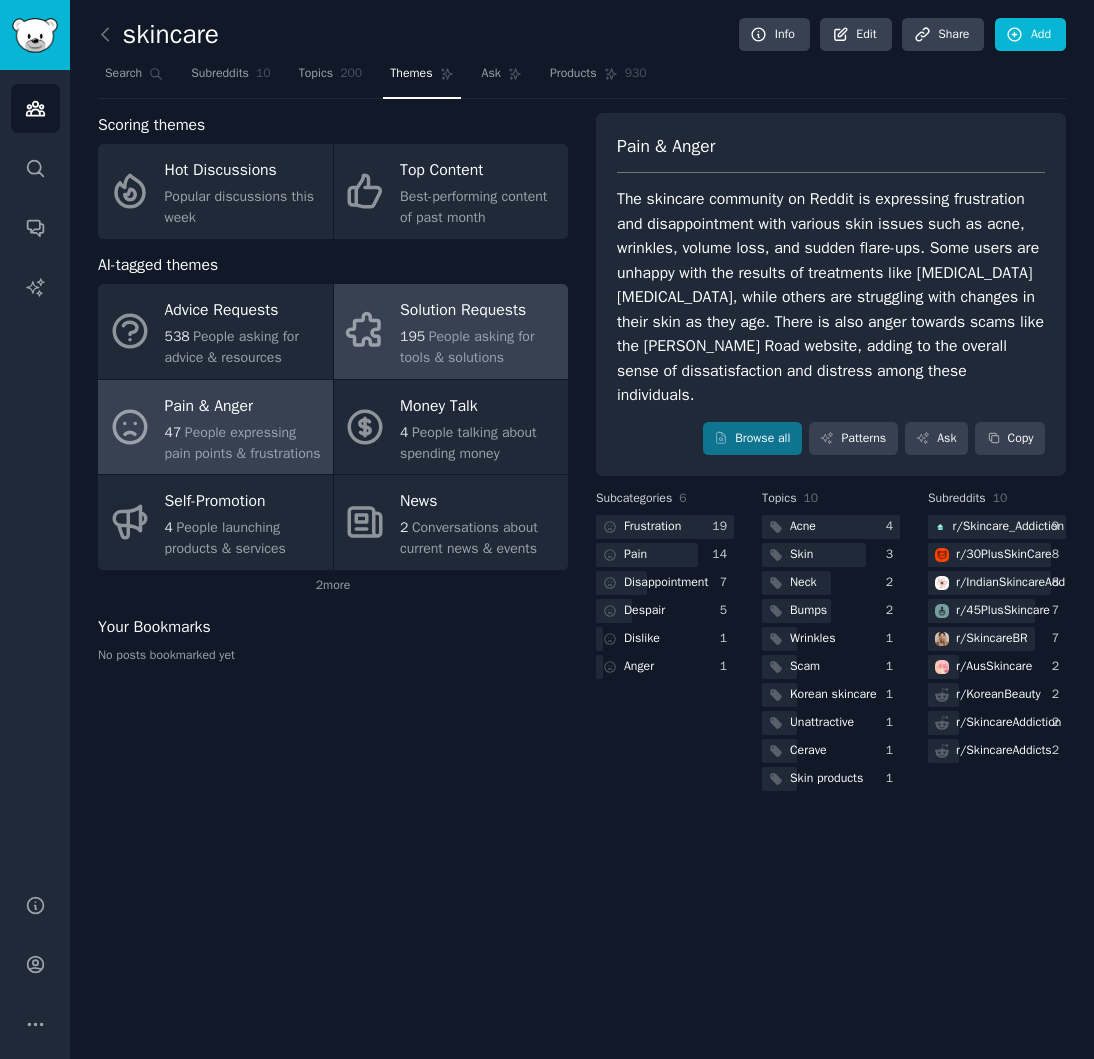 click on "People asking for tools & solutions" at bounding box center (467, 347) 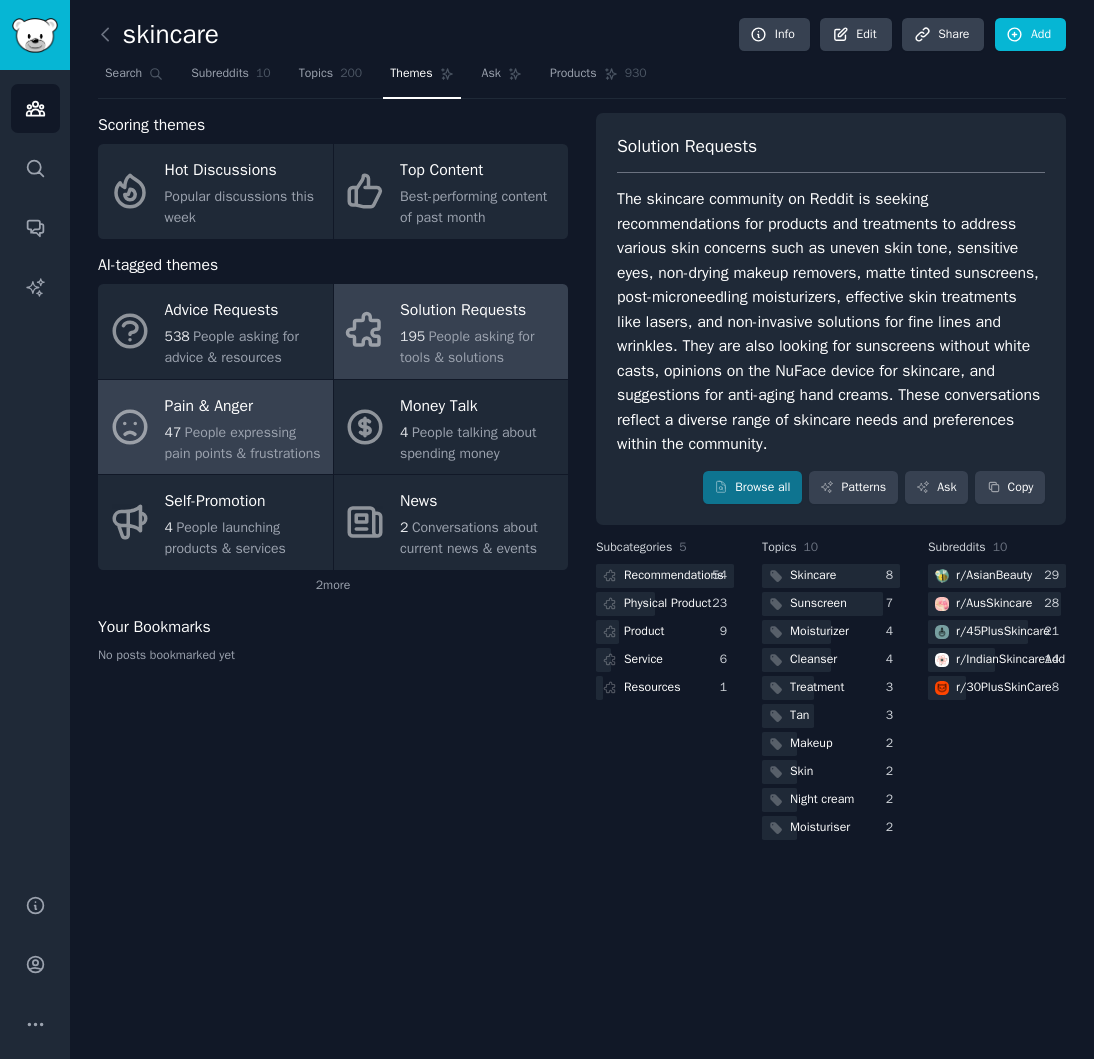 click on "Pain & Anger" at bounding box center [244, 406] 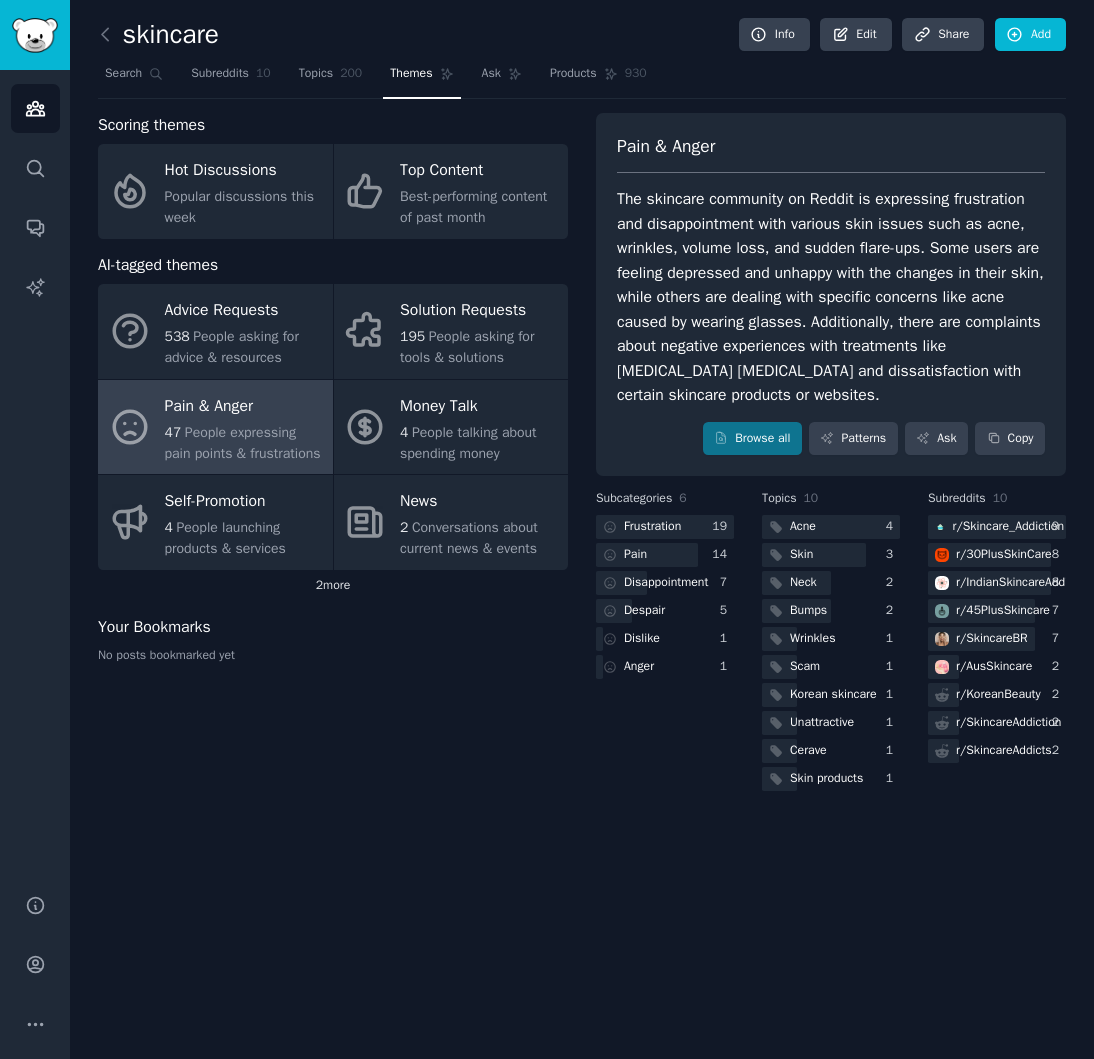 click on "2  more" 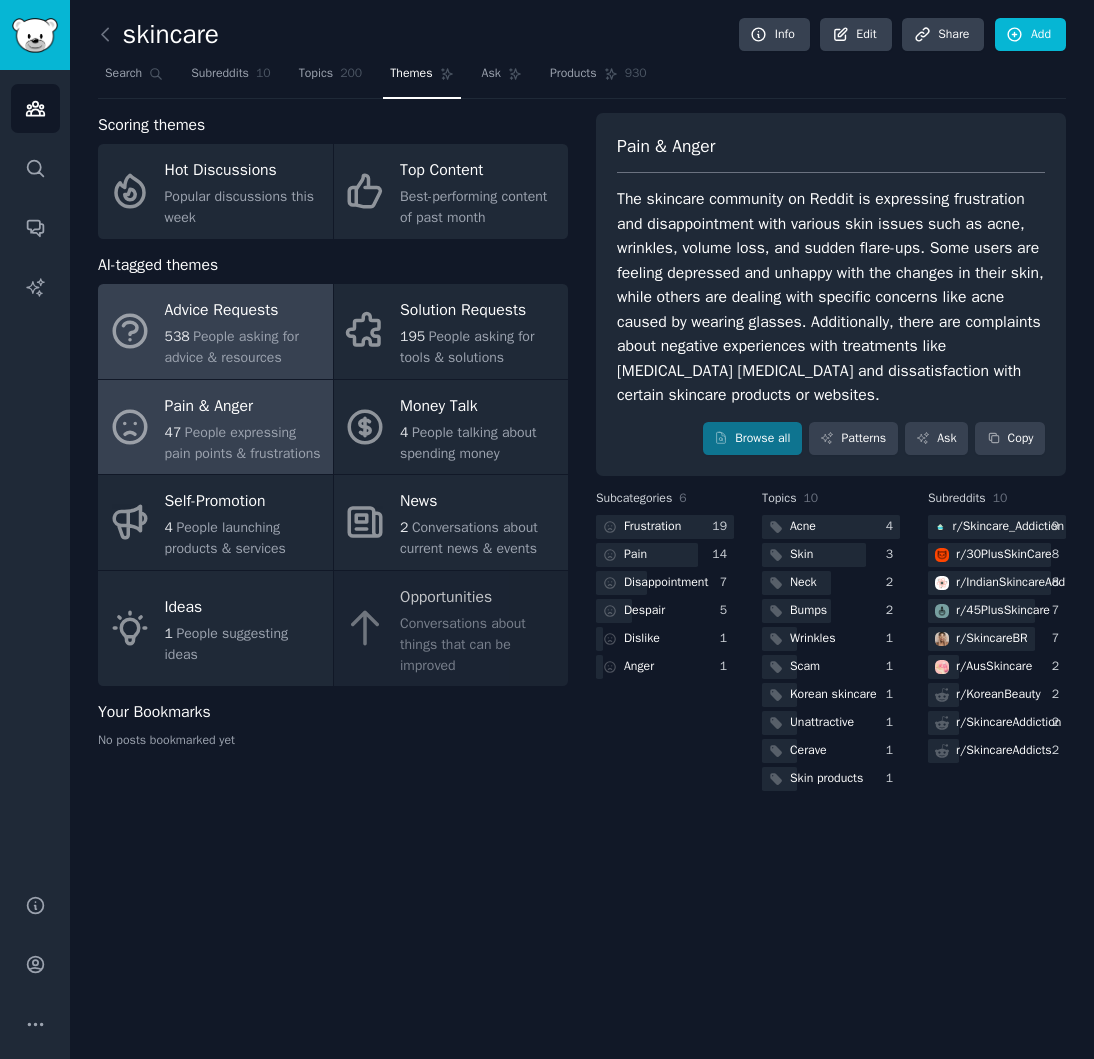 click on "Advice Requests 538 People asking for advice & resources" at bounding box center [215, 331] 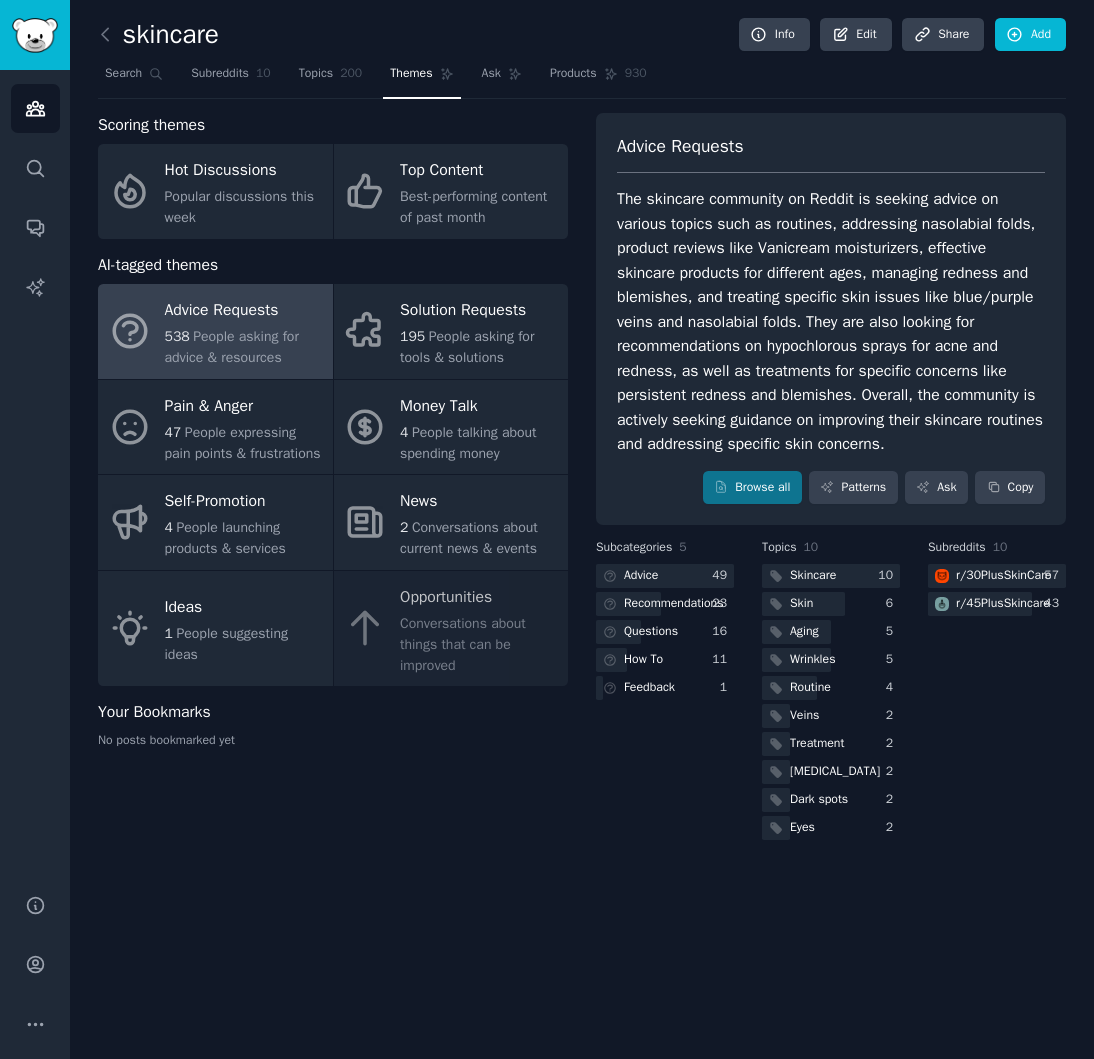 click on "Subreddits 10  r/ 30PlusSkinCare 57  r/ 45PlusSkincare 43" at bounding box center (997, 691) 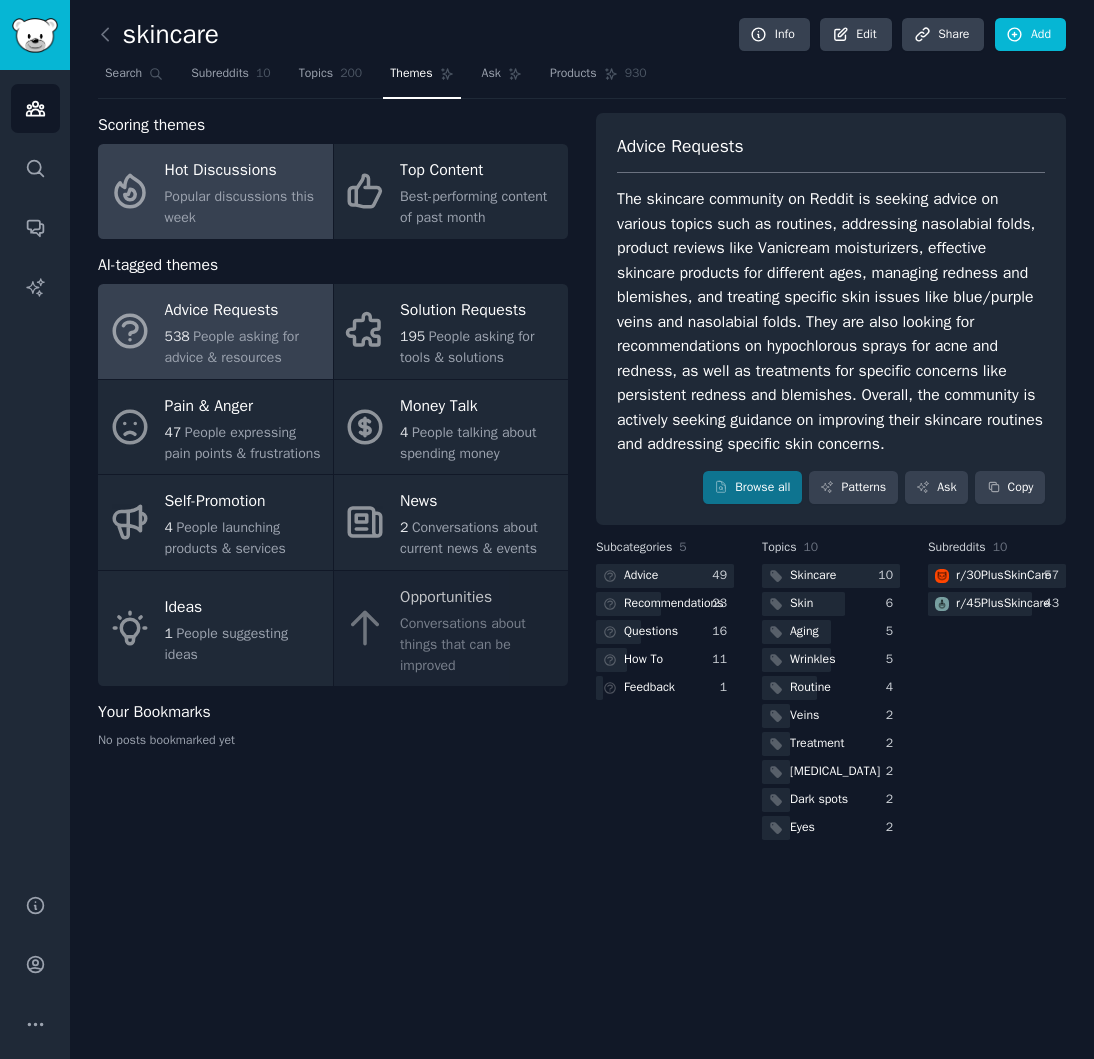 click on "Popular discussions this week" at bounding box center (244, 207) 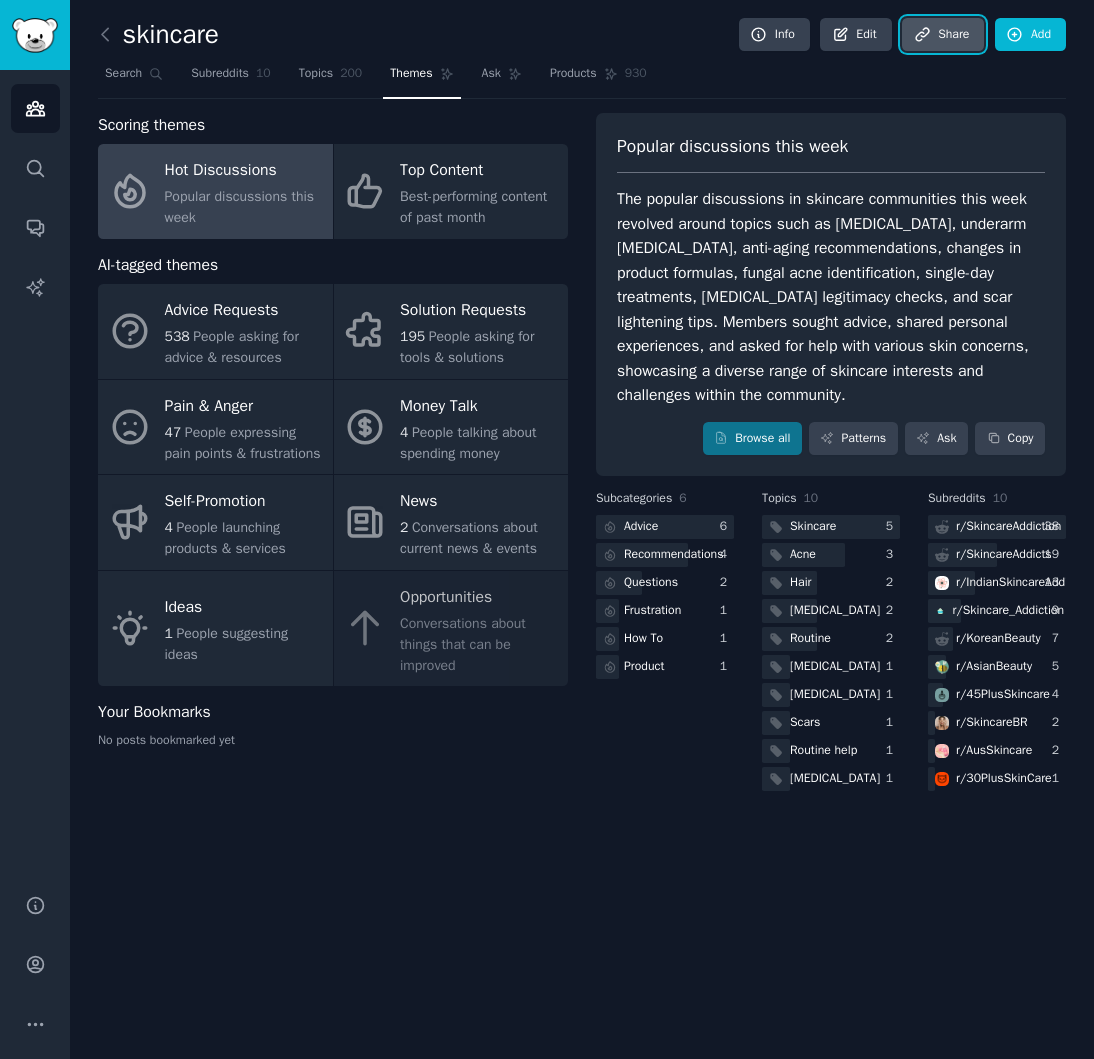 click on "Share" at bounding box center (943, 35) 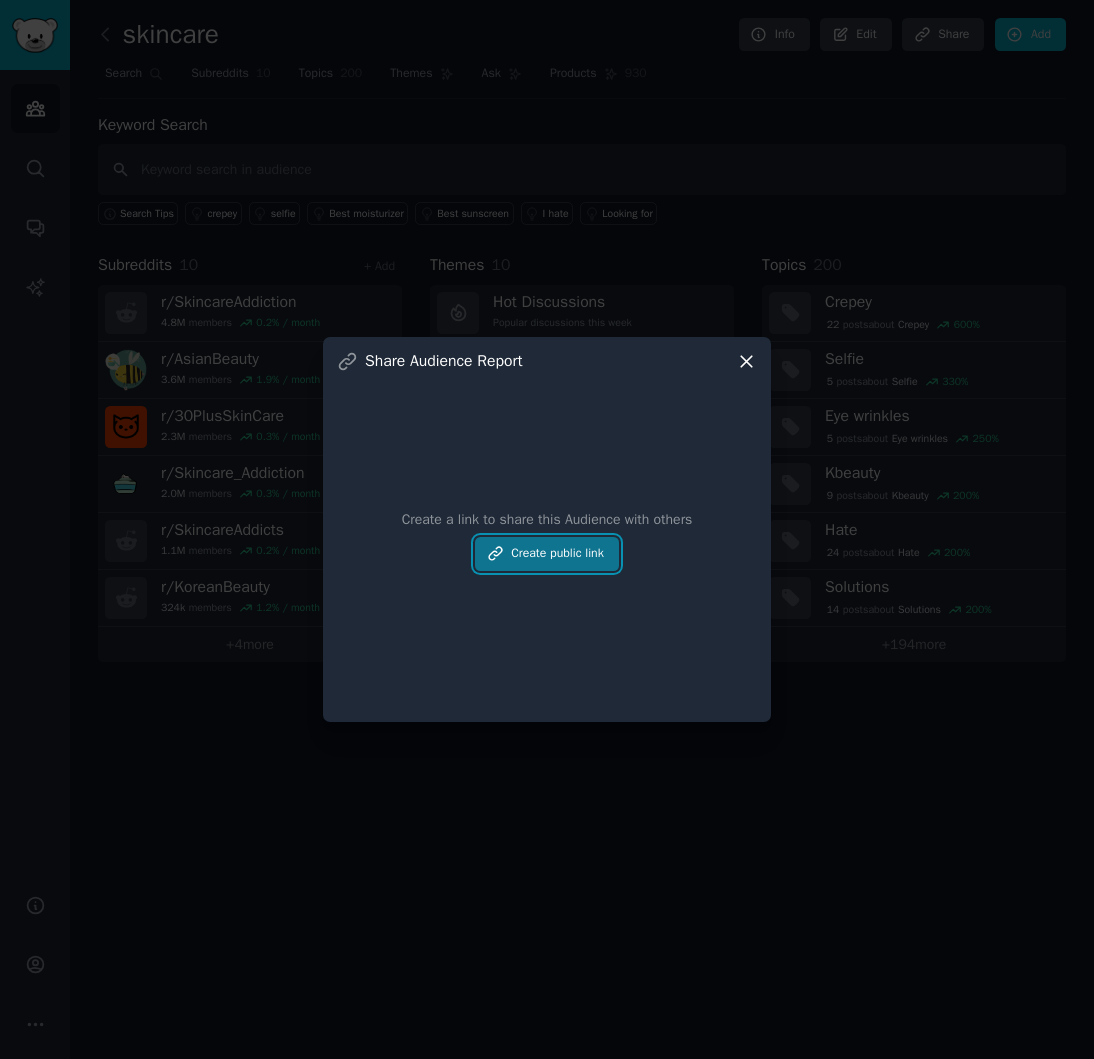 click on "Create public link" at bounding box center (547, 554) 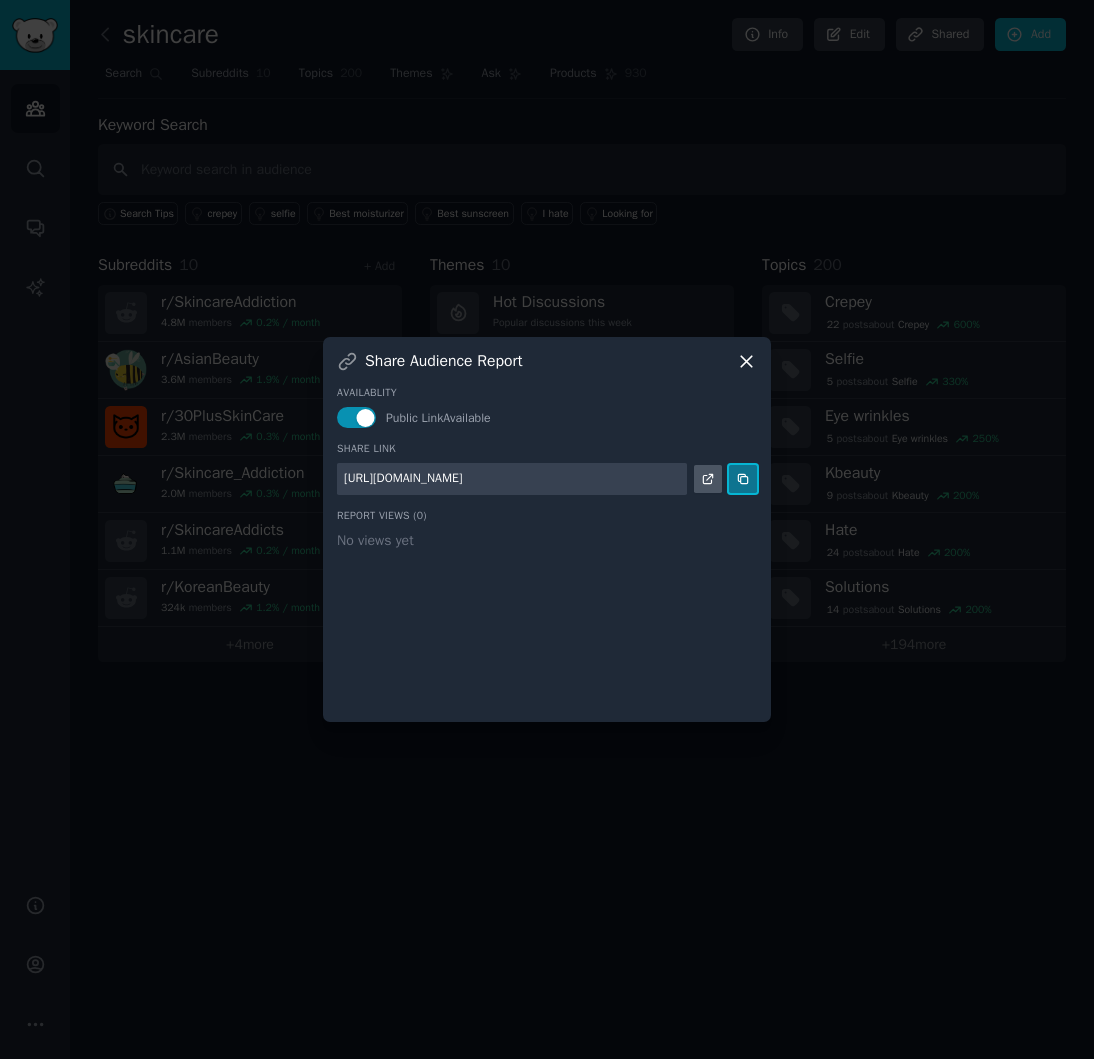 click 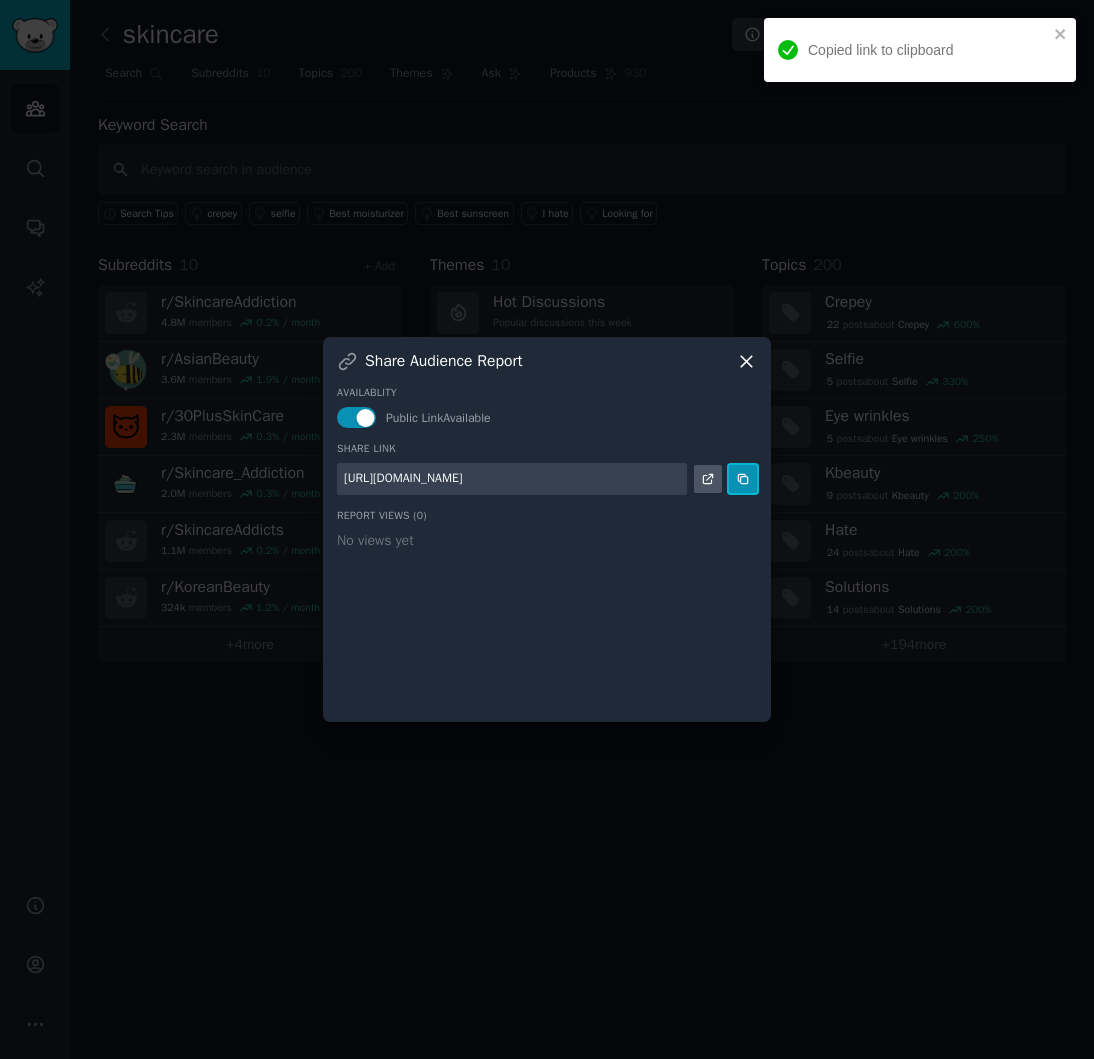 type 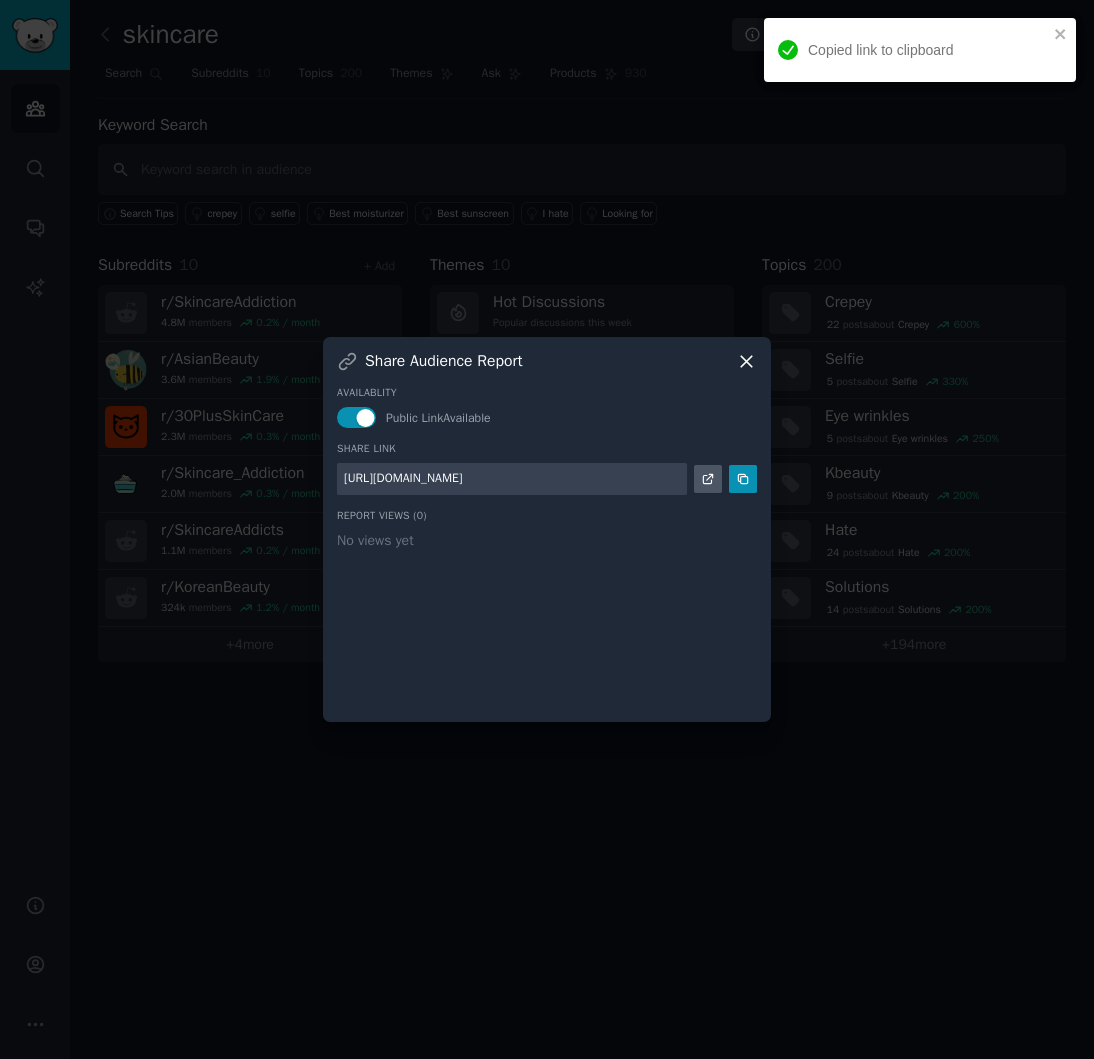 click 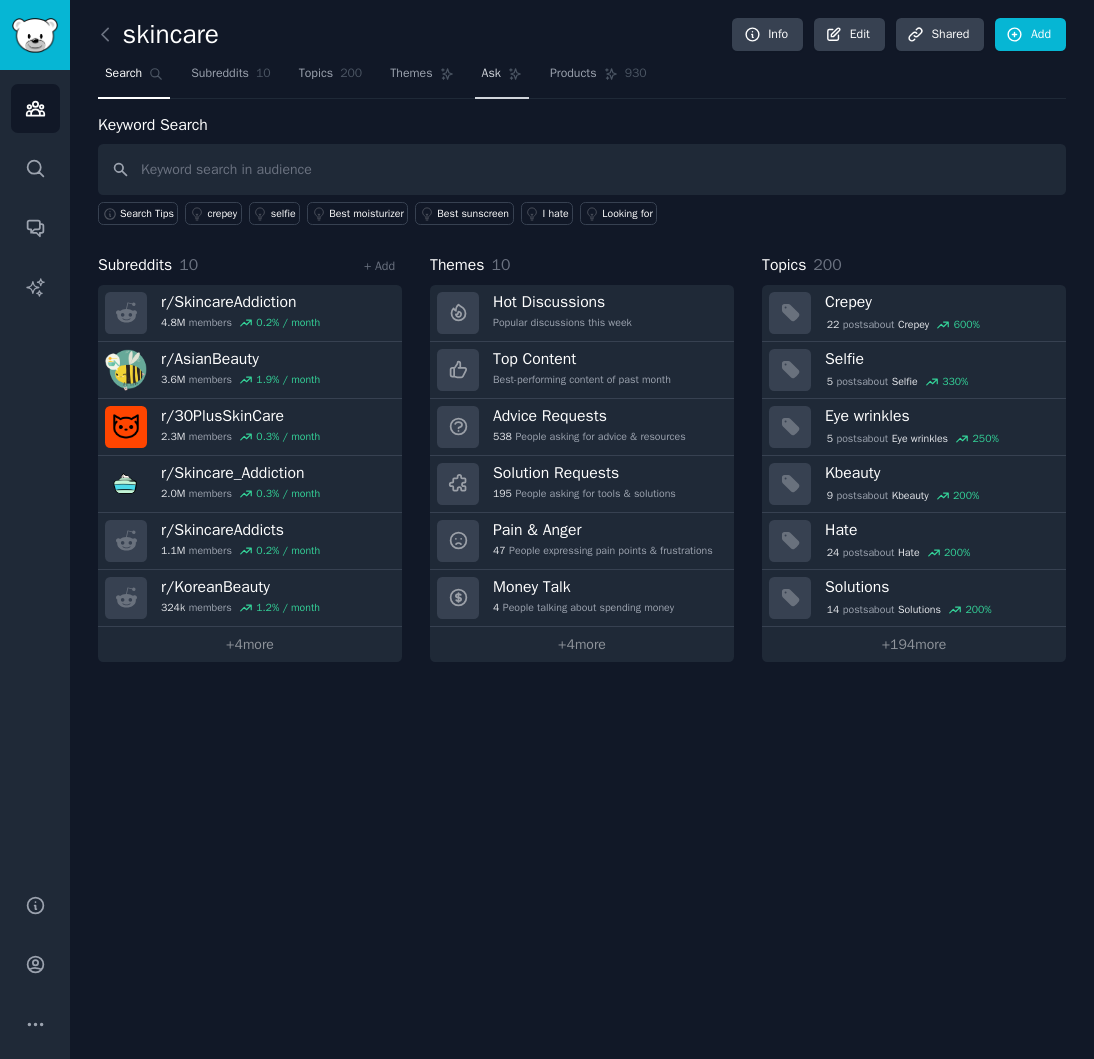 click on "Ask" at bounding box center (491, 74) 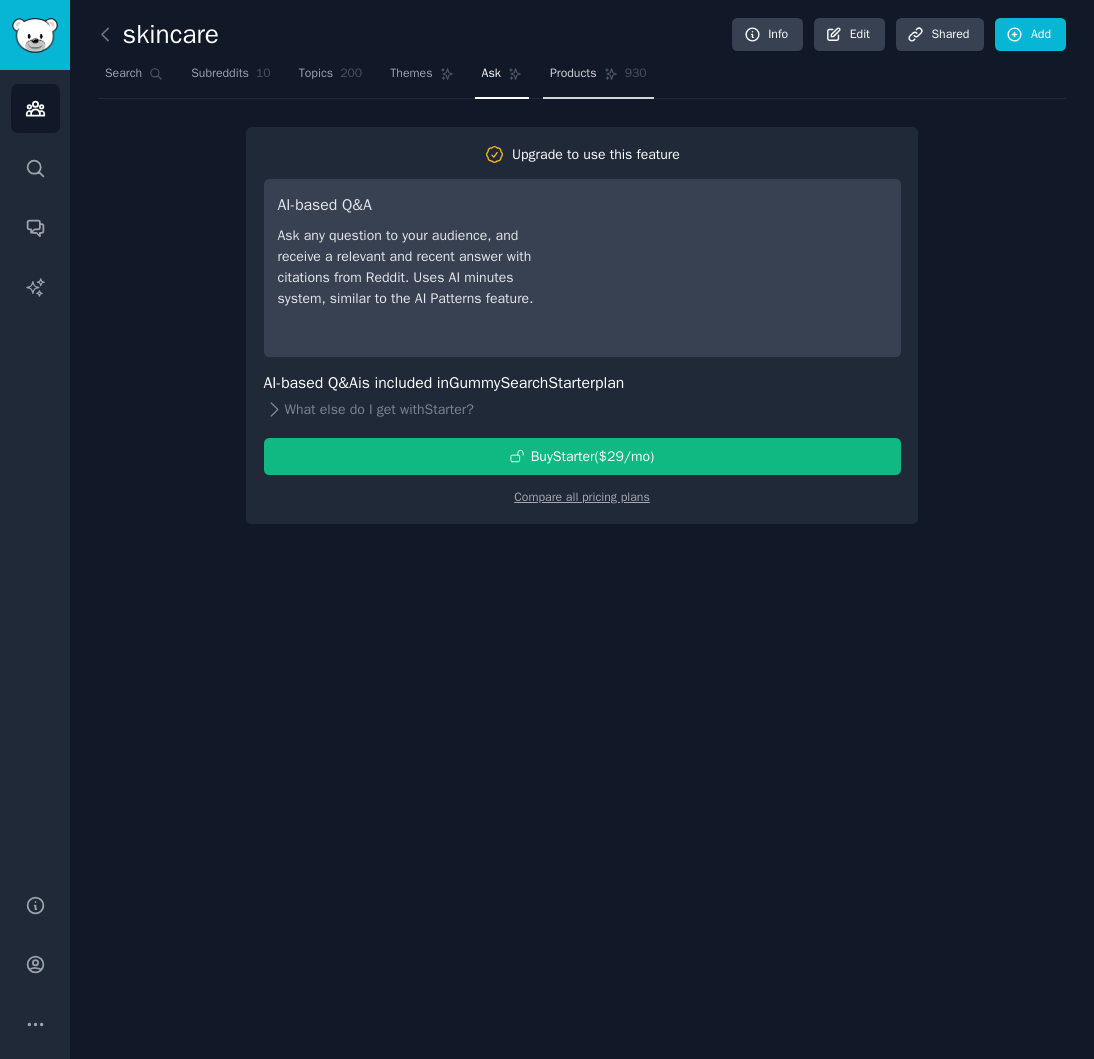 click on "Products" at bounding box center [573, 74] 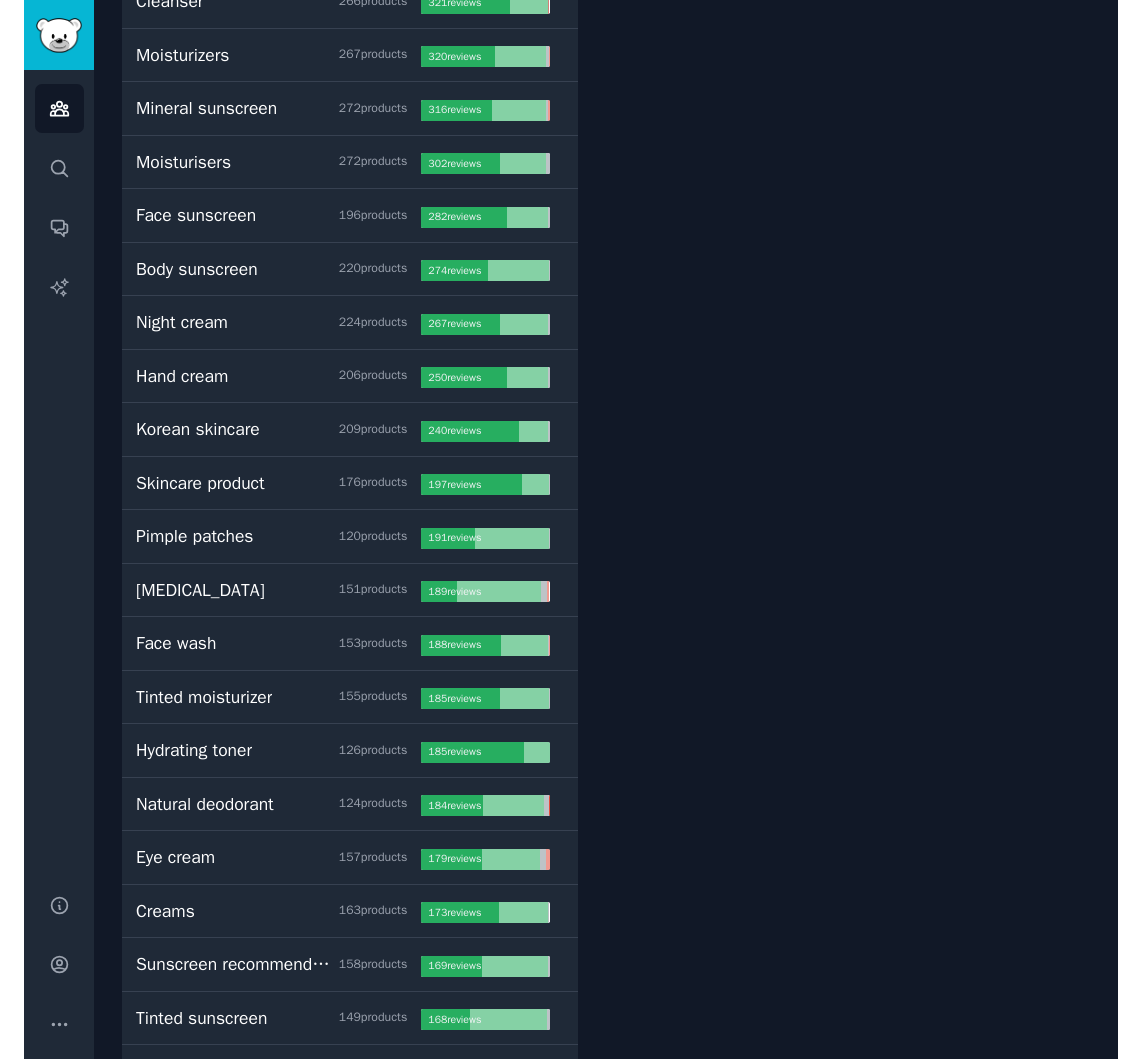 scroll, scrollTop: 0, scrollLeft: 0, axis: both 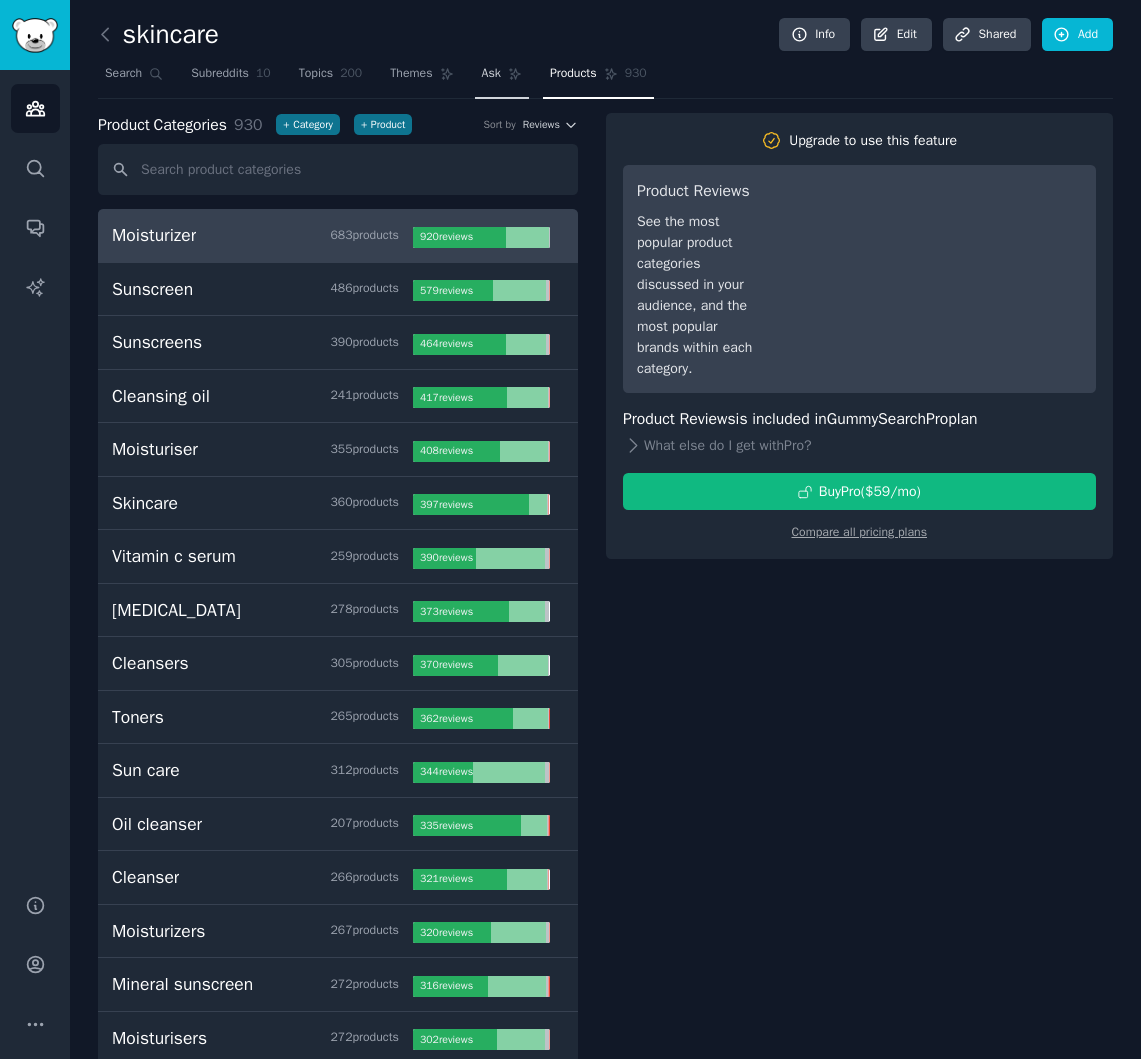 click on "Ask" at bounding box center (502, 78) 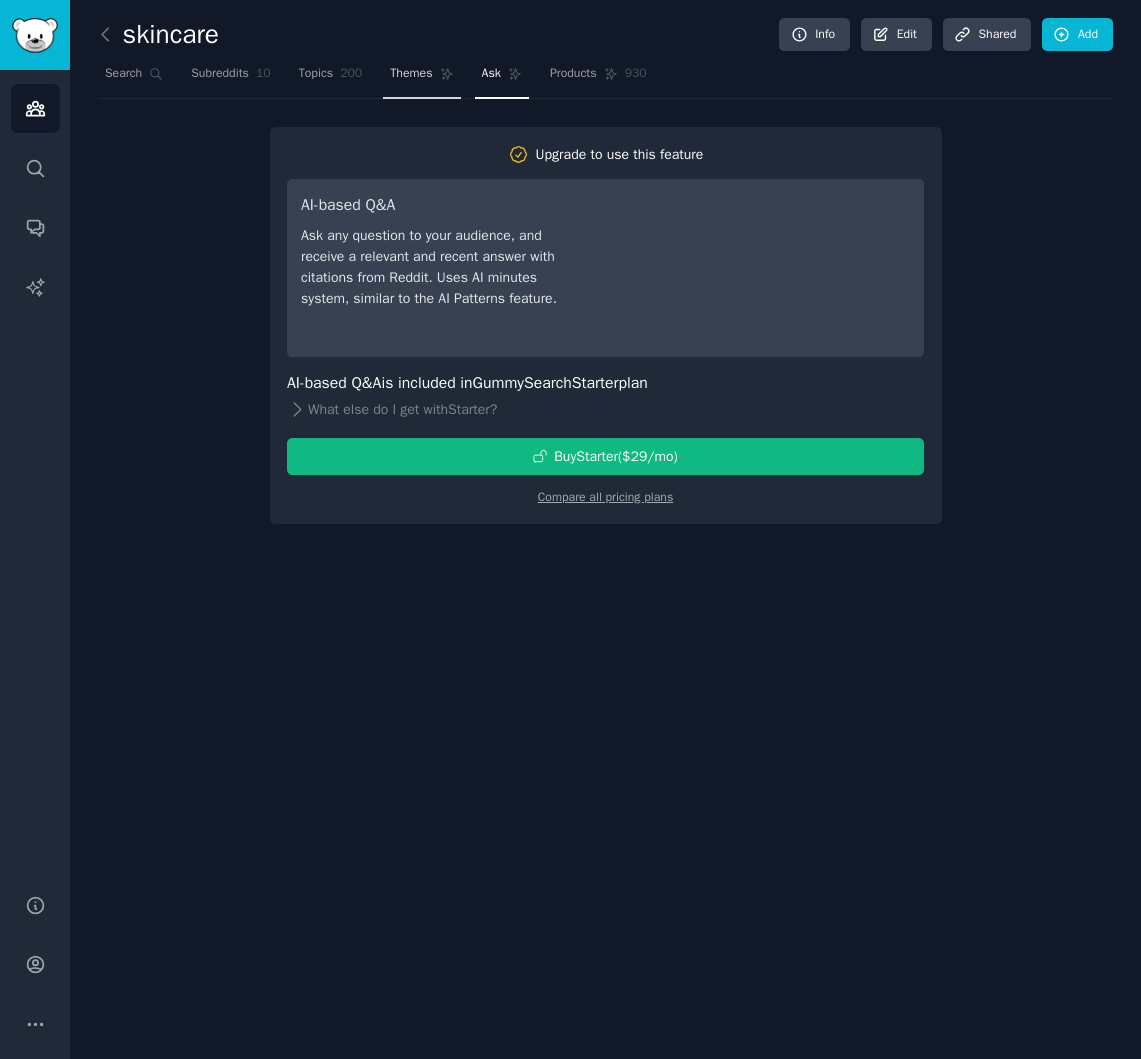 click on "Themes" at bounding box center (421, 78) 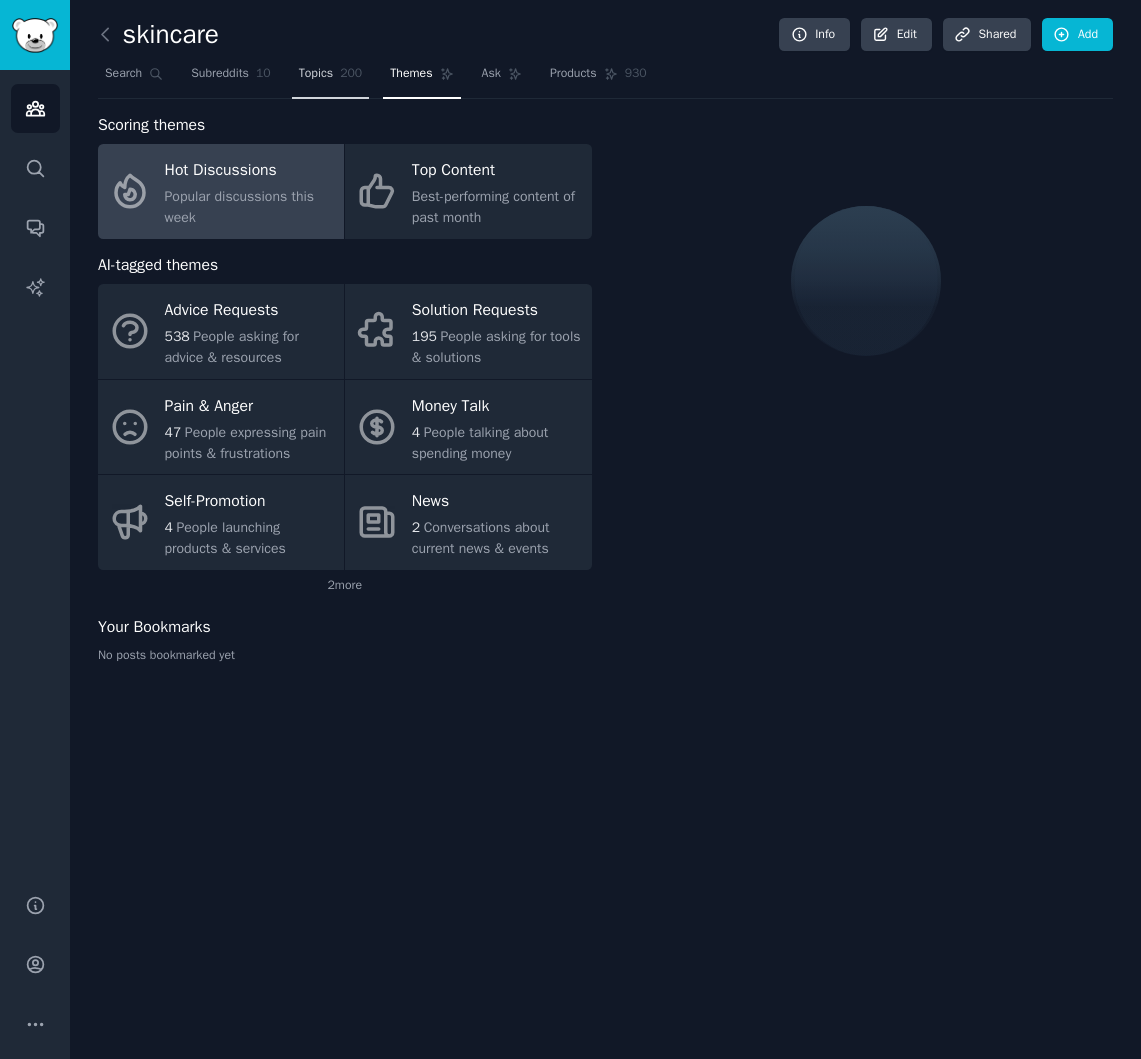 click on "Topics 200" at bounding box center [331, 78] 